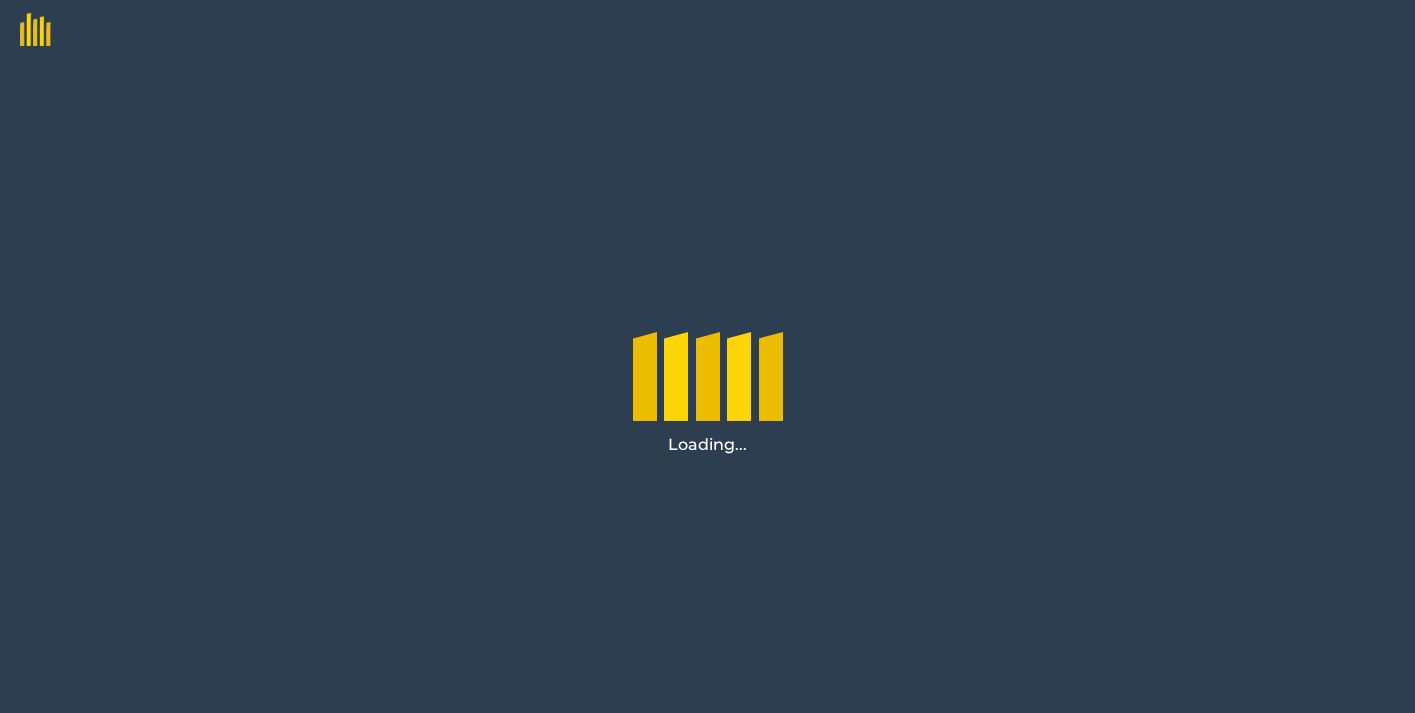 scroll, scrollTop: 0, scrollLeft: 0, axis: both 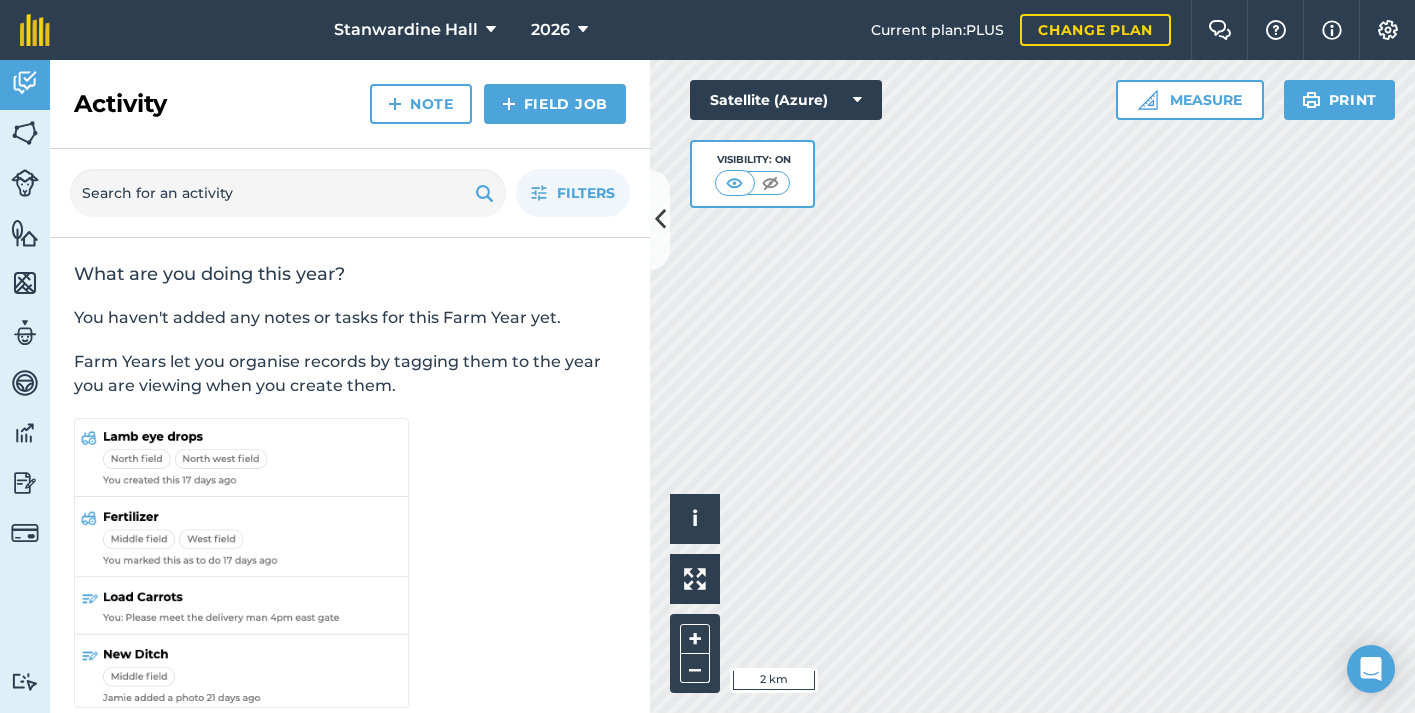 click on "Stanwardine Hall 2026 Current plan : PLUS Change plan Farm Chat Help Info Settings Stanwardine Hall - 2026 reproduced with the permission of Microsoft Printed on 05/08/2025 Field usages No usage set BARLEY: FODDER/FORAGE BEET: FODDER/FORAGE CORN: FODDER/FORAGE GRASS GRASS-RED-CLOVER MAÍZ Natural Regeneration RAPE-TURNIP-WINTER - Meat Maker Untreated SPRING-BARLEY-PEAS SPRING-BARLEY-PEAS-OATS TREES-DECIDUOUS-ORNAMENTAL: OTHERS Feature types Slurry Storage Trees Water Activity Fields Livestock Features Maps Team Vehicles Data Reporting Billing Tutorials Tutorials Activity Note Field Job Filters What are you doing this year? You haven't added any notes or tasks for this Farm Year yet. Farm Years let you organise records by tagging them to the year you are viewing when you create them. Hello i © 2025 TomTom, Microsoft 2 km + – Satellite (Azure) Visibility: On Measure Print" at bounding box center [707, 356] 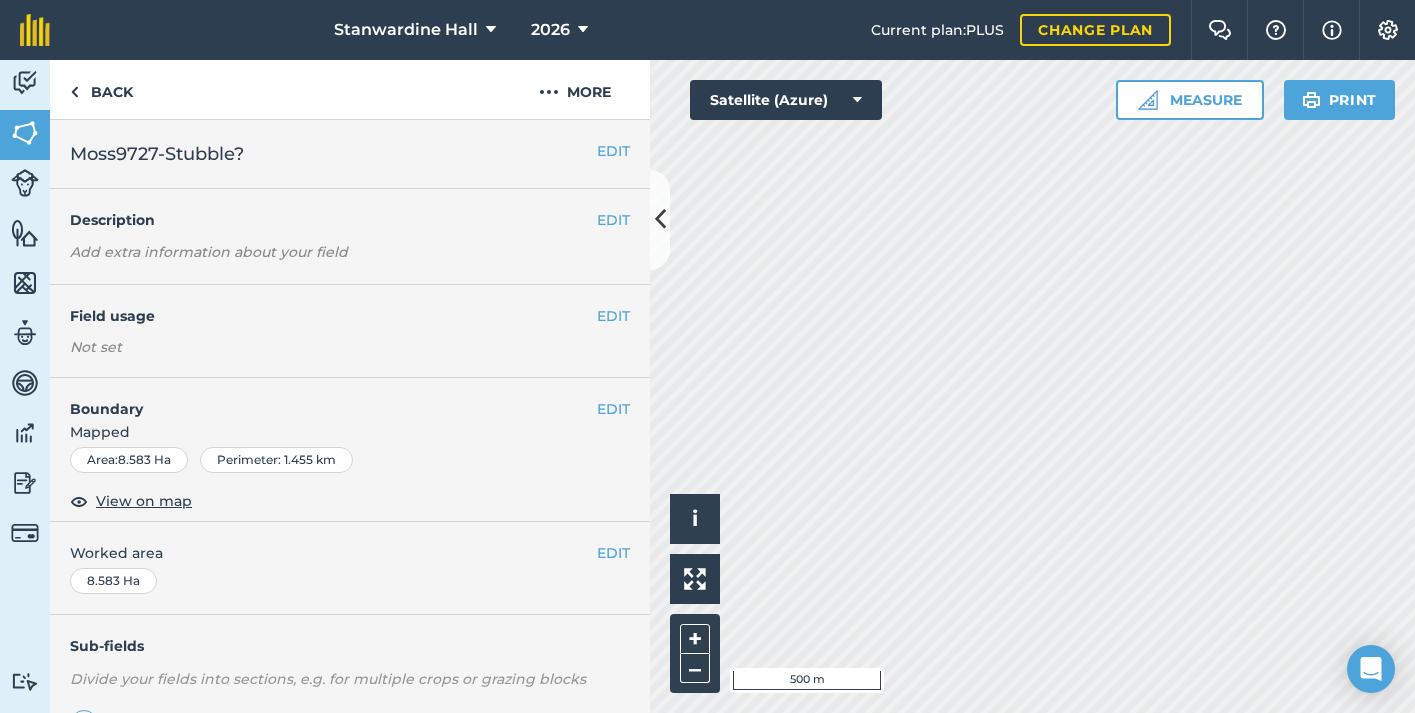click on "[FIELD_NAME] [YEAR] Current plan : PLUS Change plan Farm Chat Help Info Settings [FIELD_NAME] - [YEAR] reproduced with the permission of Microsoft Printed on [DATE] Field usages No usage set [CROP]: [CROP_TYPE]/[CROP_TYPE] [CROP]: [CROP_TYPE]/[CROP_TYPE] [CROP]: [CROP_TYPE]/[CROP_TYPE] [CROP] [CROP]-[CROP]-[CROP] [CROP] Natural Regeneration [CROP]: [CROP_TYPE]/[CROP_TYPE] - [CROP_TYPE] [CROP]-[CROP]-[CROP] [CROP]-[CROP]-[CROP]-[CROP] TREES-DECIDUOUS-ORNAMENTAL: OTHERS Feature types Slurry Storage Trees Water Activity Fields Livestock Features Maps Team Vehicles Data Reporting Billing Tutorials Tutorials Back More EDIT [FIELD_NAME]? EDIT Description Add extra information about your field EDIT Field usage Not set EDIT Boundary Mapped Area : [AREA] Ha Perimeter : [PERIMETER] km View on map EDIT Worked area [AREA] Ha Sub-fields Divide your fields into sections, e.g. for multiple crops or grazing blocks Add sub-fields Add field job Add note Field Health To-Do Field History Reports Hello i © [YEAR] [BRAND], [BRAND]" at bounding box center (707, 356) 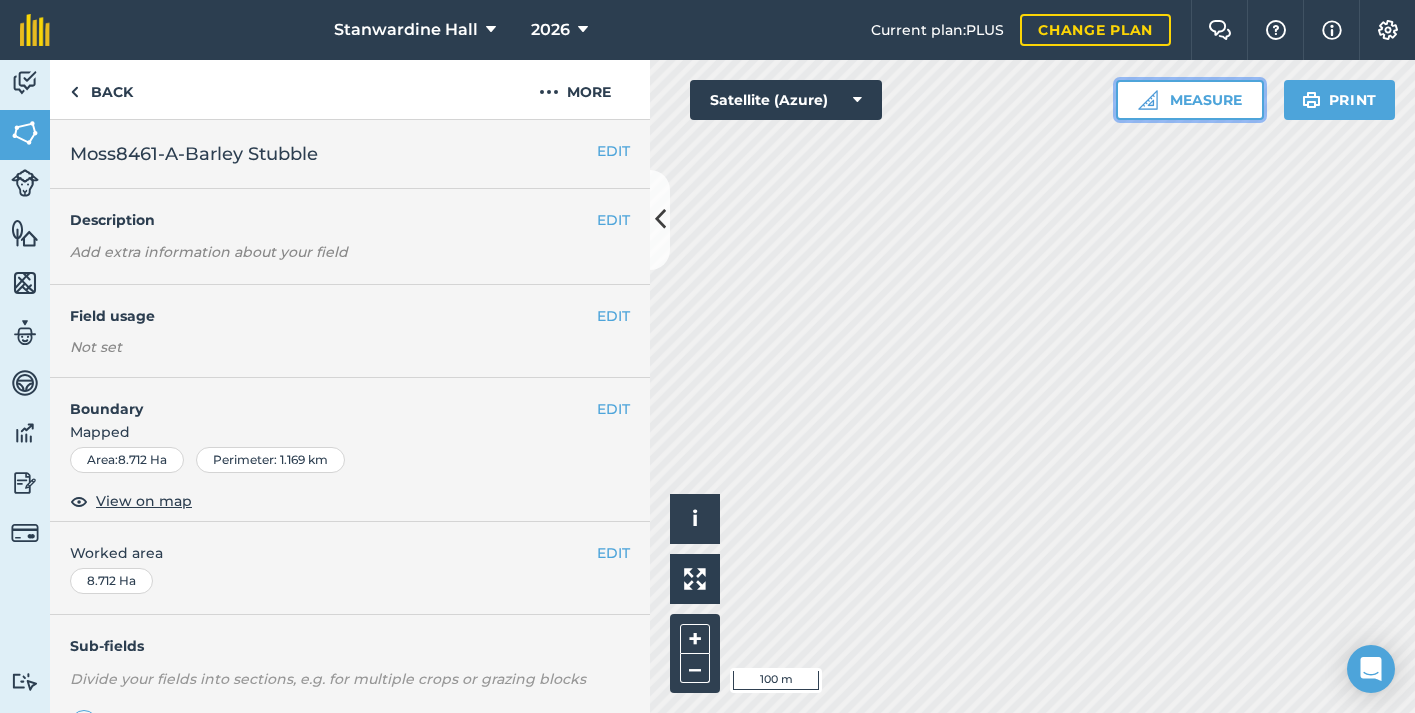 click on "Measure" at bounding box center [1190, 100] 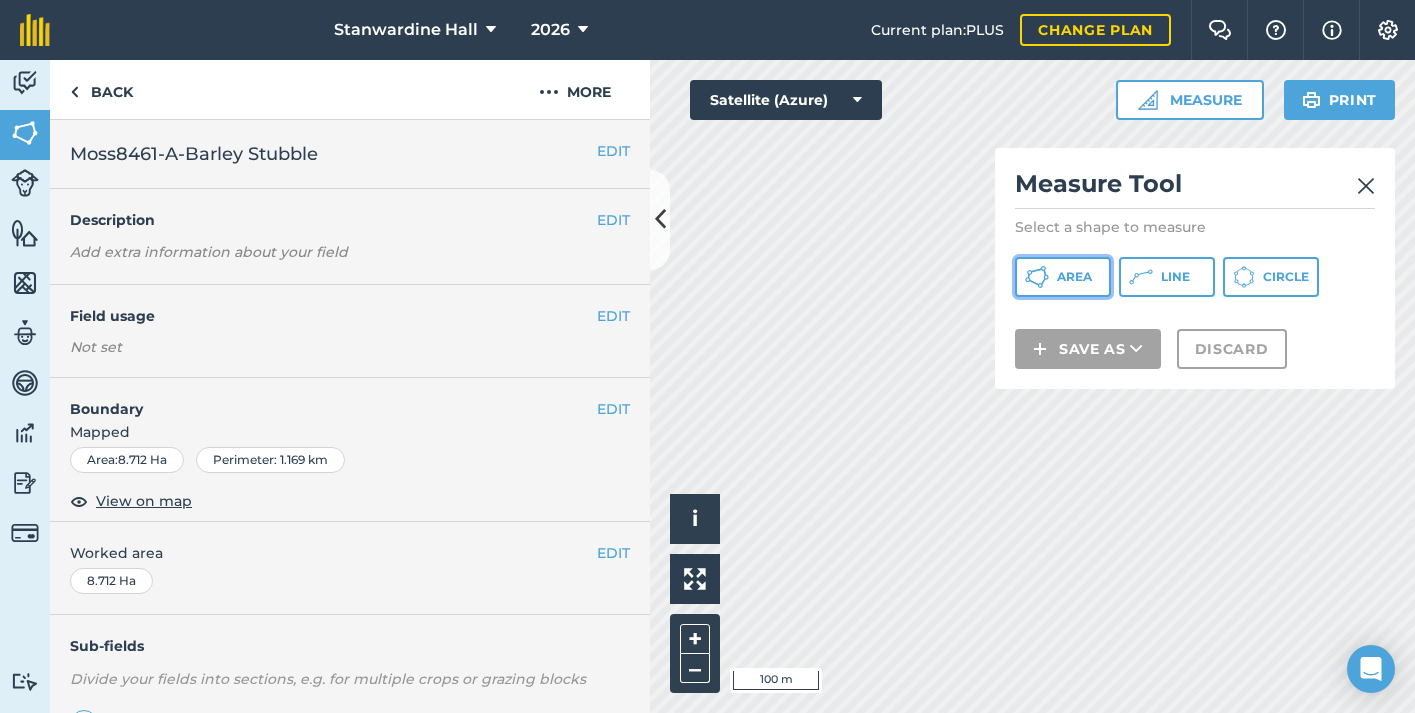 click 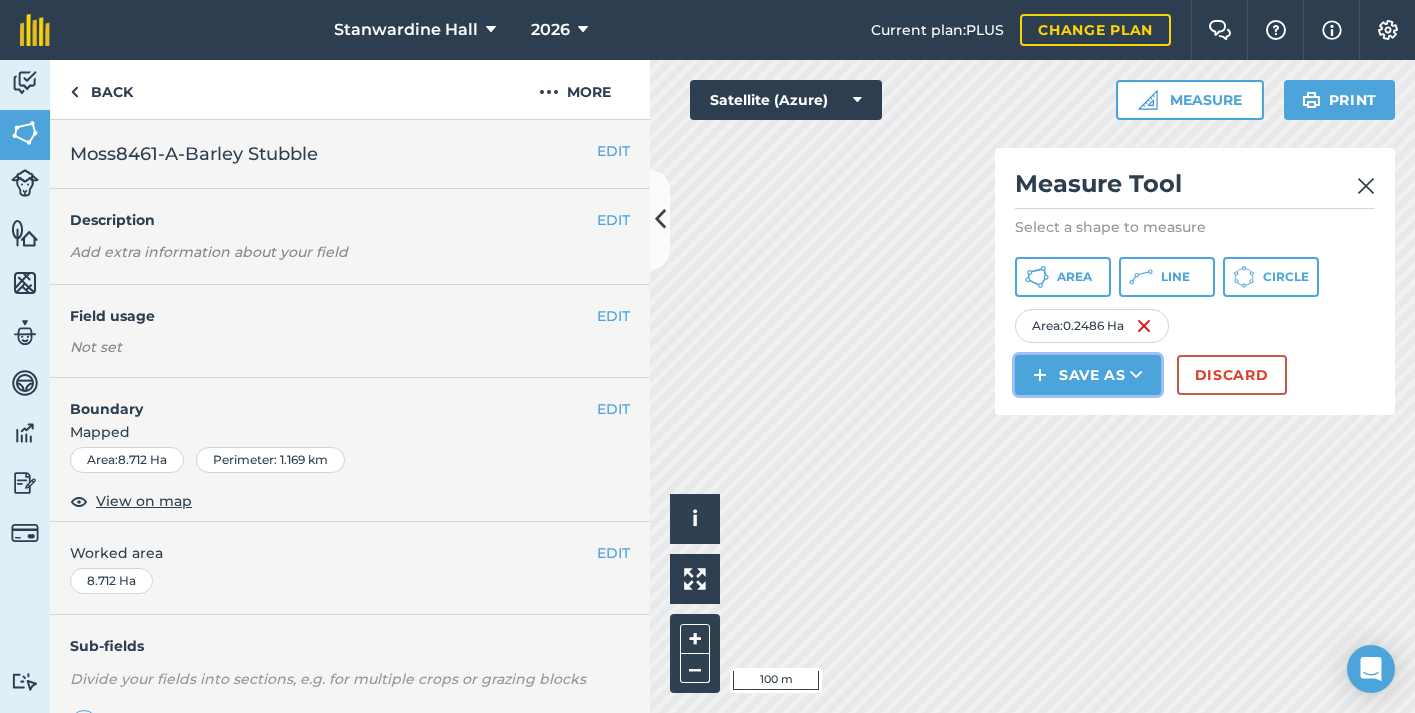 click on "Save as" at bounding box center (1088, 375) 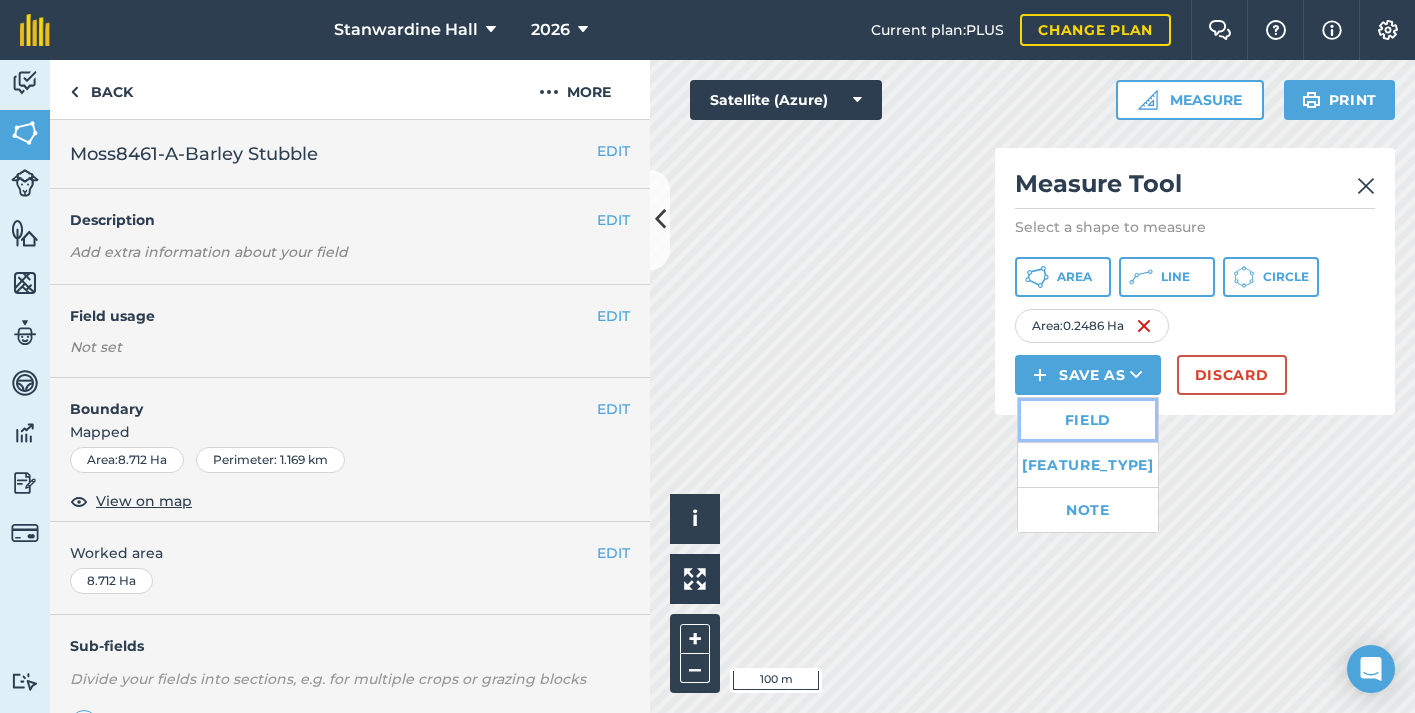 click on "Field" at bounding box center [1088, 420] 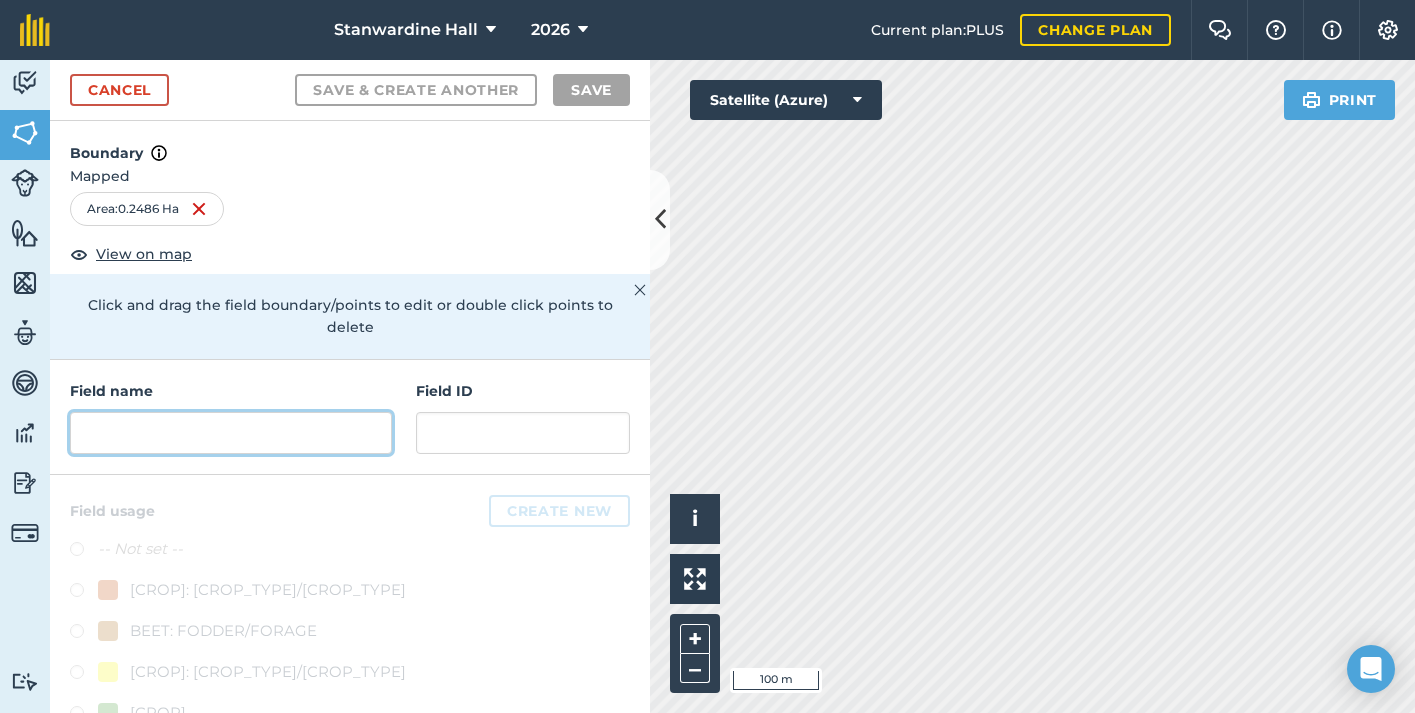 click at bounding box center [231, 433] 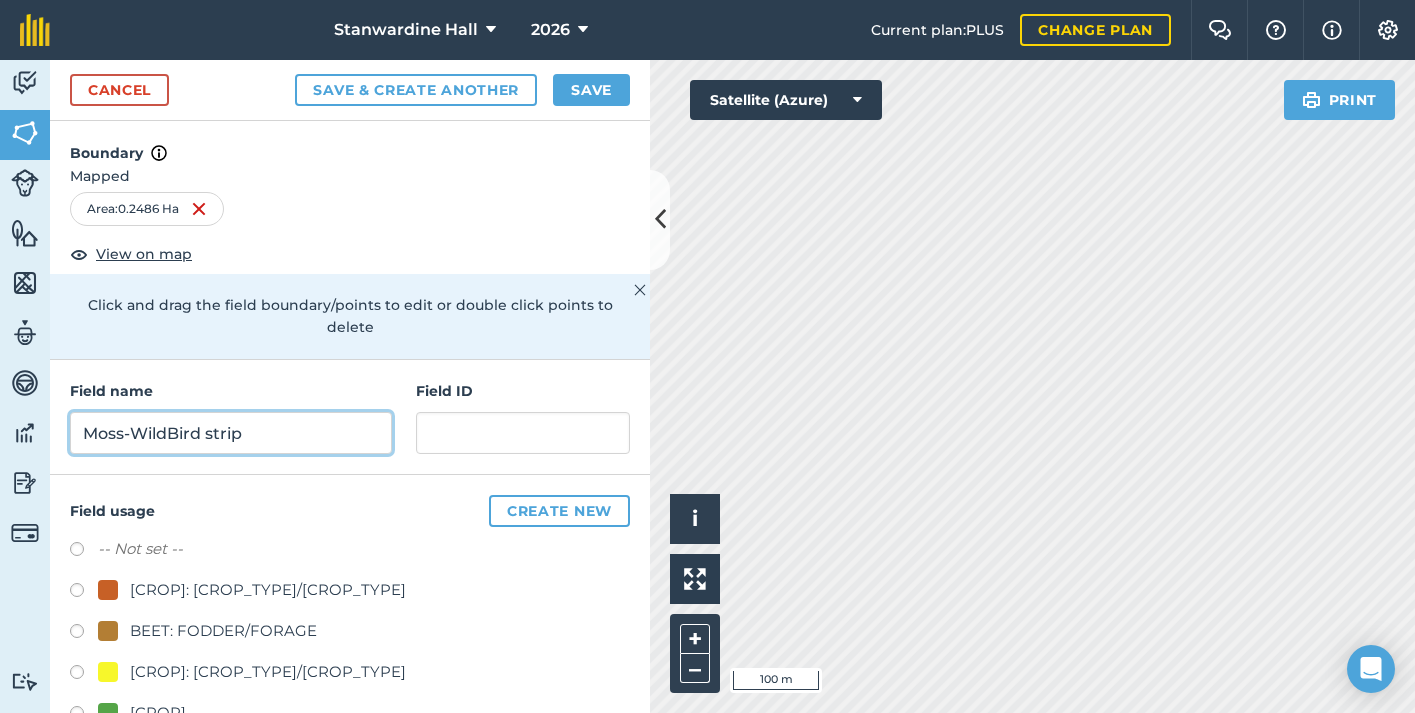 type on "Moss-WildBird strip" 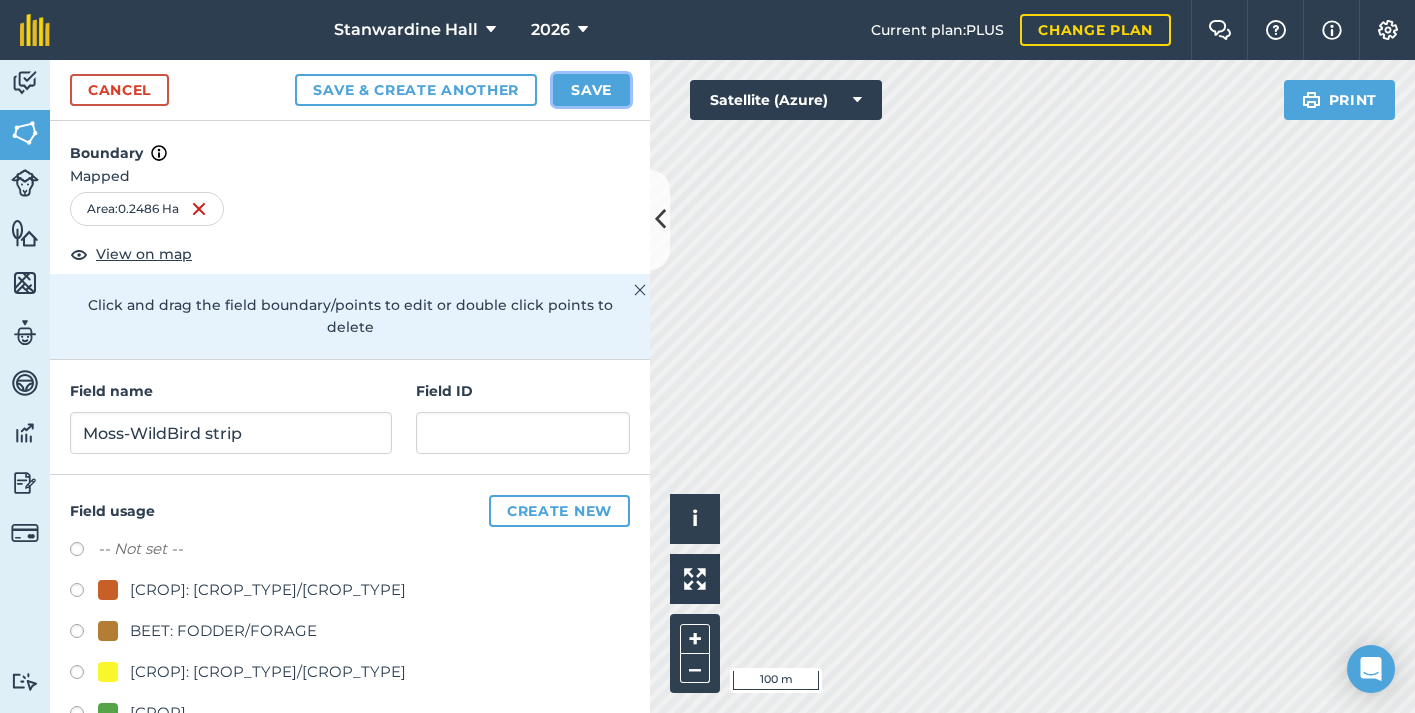 click on "Save" at bounding box center [591, 90] 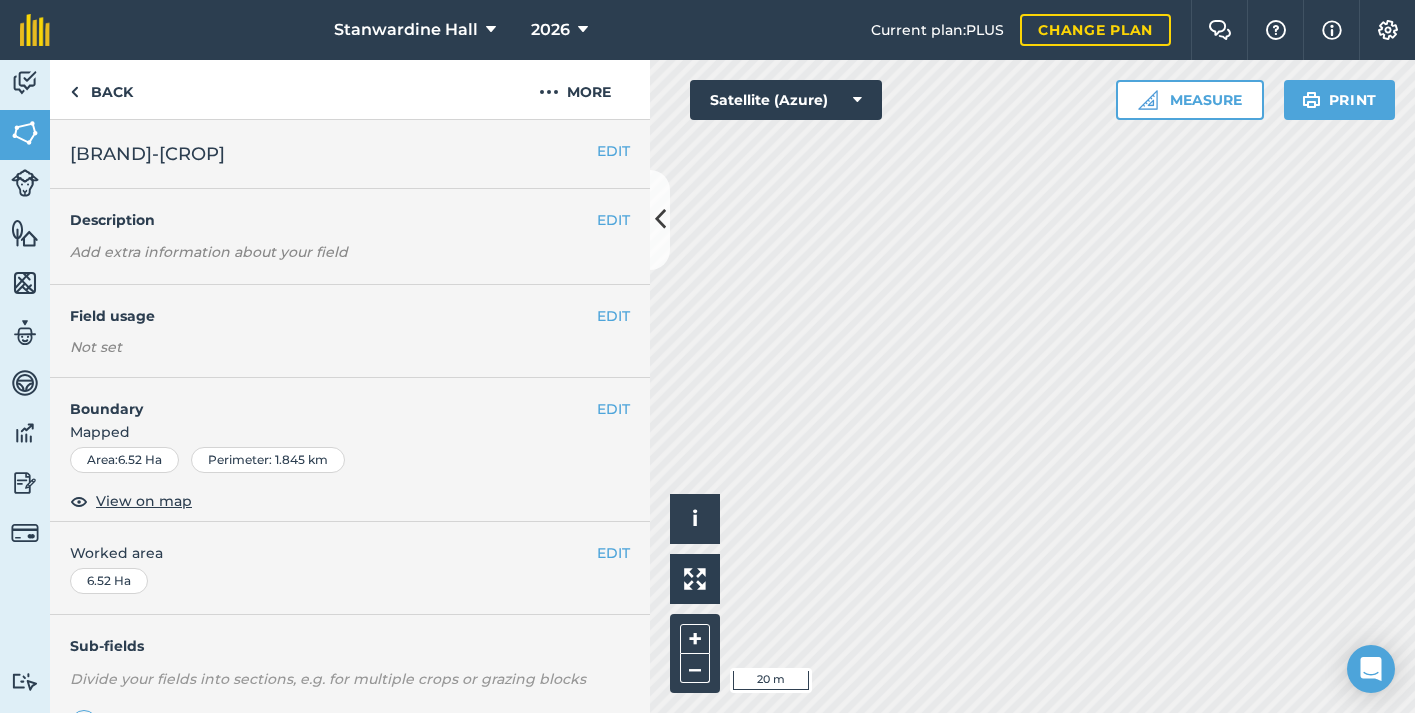 click on "Stanwardine Hall 2026 Current plan : PLUS Change plan Farm Chat Help Info Settings Stanwardine Hall - 2026 reproduced with the permission of Microsoft Printed on 05/08/2025 Field usages No usage set BARLEY: FODDER/FORAGE BEET: FODDER/FORAGE CORN: FODDER/FORAGE GRASS GRASS-RED-CLOVER MAÍZ Natural Regeneration RAPE-TURNIP-WINTER - Meat Maker Untreated SPRING-BARLEY-PEAS SPRING-BARLEY-PEAS-OATS TREES-DECIDUOUS-ORNAMENTAL: OTHERS Feature types Slurry Storage Trees Water Activity Fields Livestock Features Maps Team Vehicles Data Reporting Billing Tutorials Tutorials Back More EDIT Moss1015-WildBird EDIT Description Add extra information about your field EDIT Field usage Not set EDIT Boundary Mapped Area : 6.52 Ha Perimeter : 1.845 km View on map EDIT Worked area 6.52 Ha Sub-fields Divide your fields into sections, e.g. for multiple crops or grazing blocks Add sub-fields Add field job Add note Field Health To-Do Field History Reports Click to start drawing i 20 m + –" at bounding box center (707, 356) 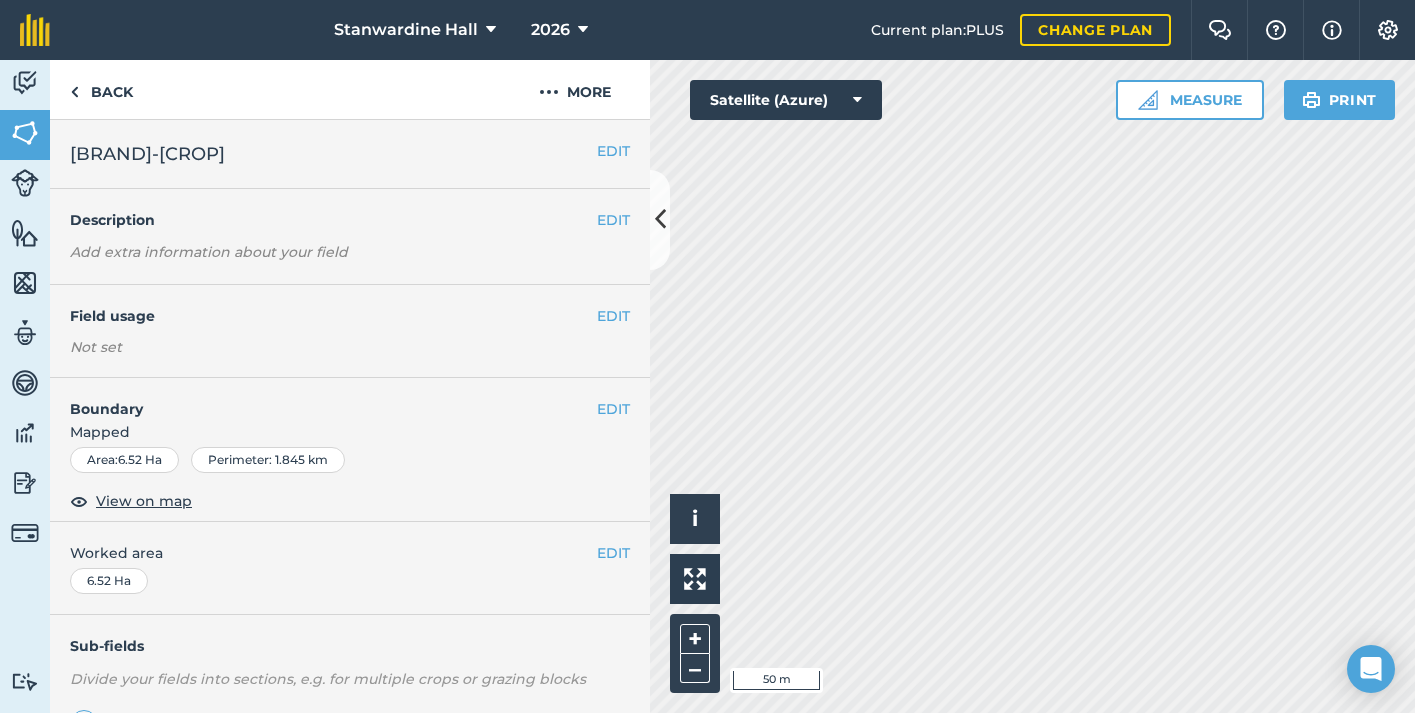 click on "[FIELD_NAME] [YEAR] Current plan : PLUS Change plan Farm Chat Help Info Settings [FIELD_NAME] - [YEAR] reproduced with the permission of Microsoft Printed on [DATE] Field usages No usage set [CROP]: [CROP_TYPE]/[CROP_TYPE] [CROP]: [CROP_TYPE]/[CROP_TYPE] [CROP]: [CROP_TYPE]/[CROP_TYPE] [CROP] [CROP]-[CROP]-[CROP] [CROP] Natural Regeneration [CROP]: [CROP_TYPE]/[CROP_TYPE] - [CROP_TYPE] [CROP]-[CROP]-[CROP] [CROP]-[CROP]-[CROP]-[CROP] TREES-DECIDUOUS-ORNAMENTAL: OTHERS Feature types Slurry Storage Trees Water Activity Fields Livestock Features Maps Team Vehicles Data Reporting Billing Tutorials Tutorials Back More EDIT [FIELD_NAME] EDIT Description Add extra information about your field EDIT Field usage Not set EDIT Boundary Mapped Area : [AREA] Ha Perimeter : [PERIMETER] km View on map EDIT Worked area [AREA] Ha Sub-fields Divide your fields into sections, e.g. for multiple crops or grazing blocks Add sub-fields Add field job Add note Field Health To-Do Field History Reports There are no outstanding tasks for this field. i +" at bounding box center (707, 356) 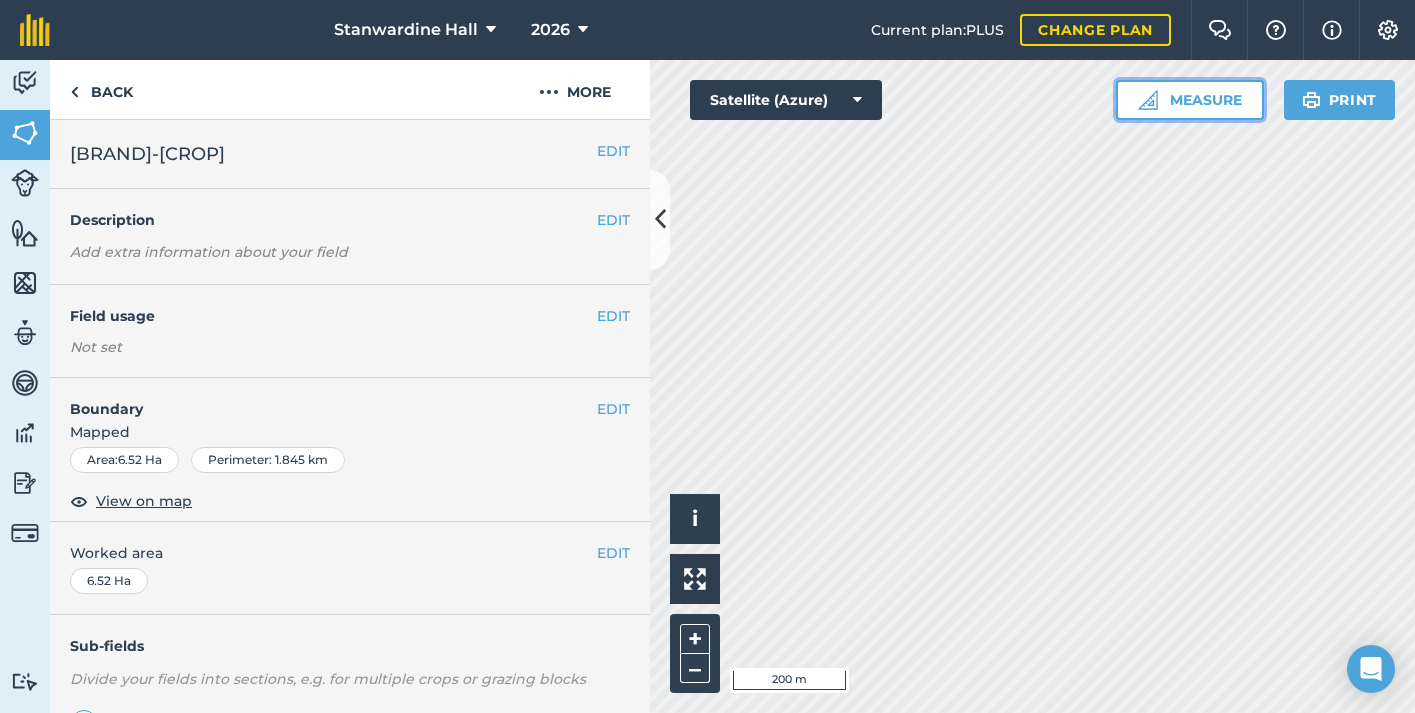 click at bounding box center [1148, 100] 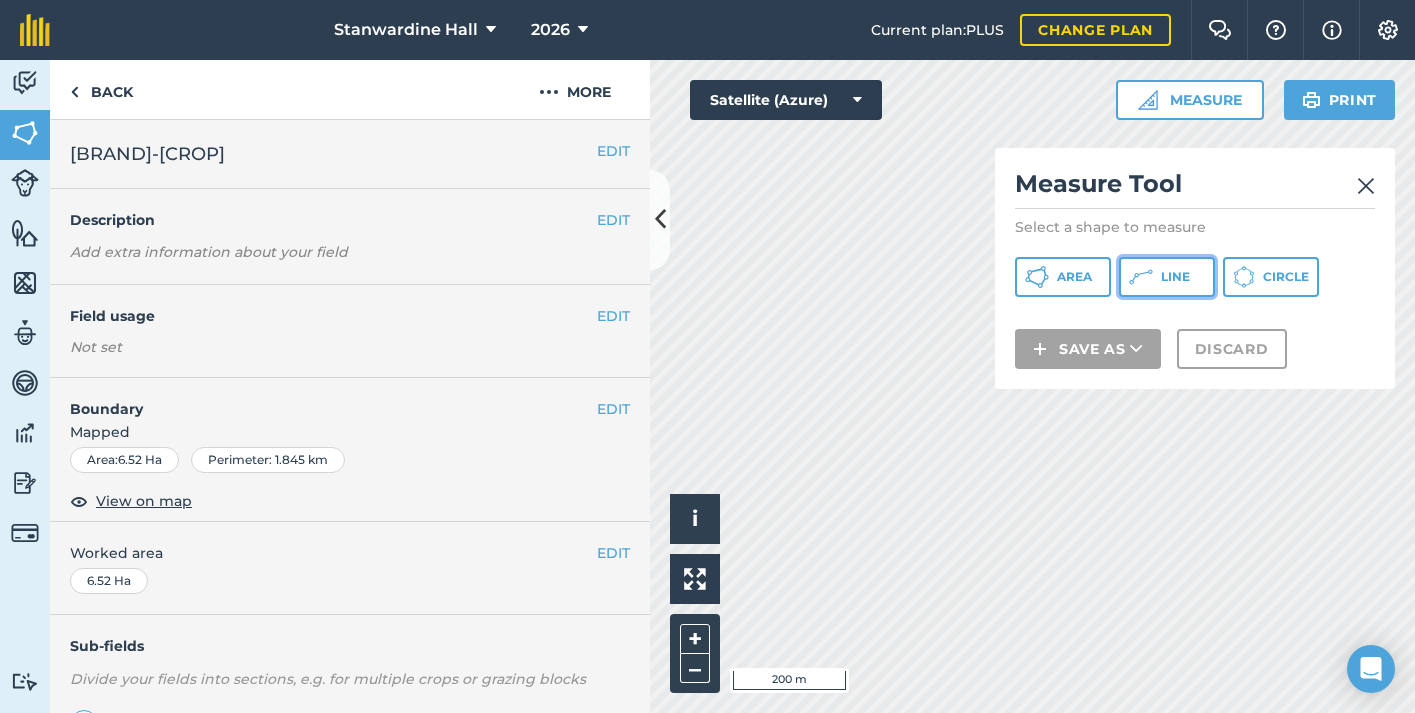 click on "Line" at bounding box center [1167, 277] 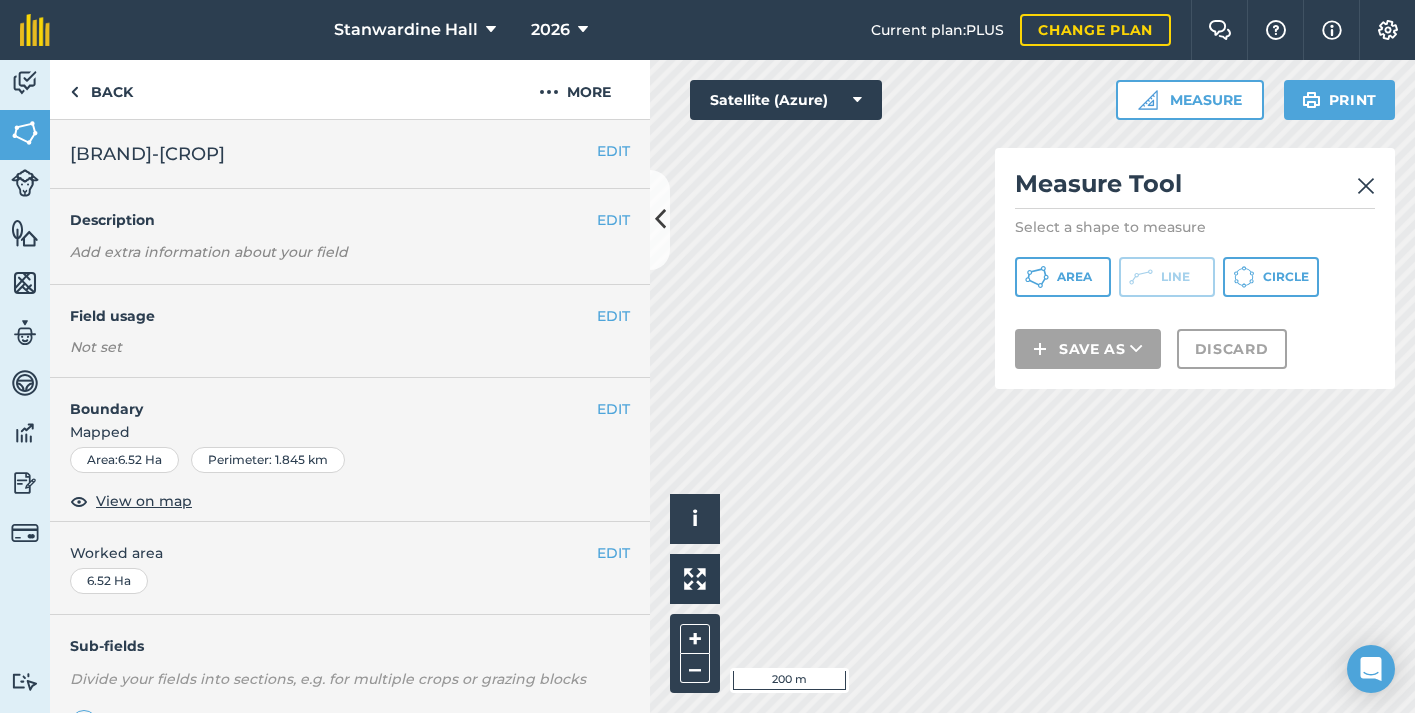 click on "Stanwardine Hall 2026 Current plan : PLUS Change plan Farm Chat Help Info Settings Stanwardine Hall - 2026 reproduced with the permission of Microsoft Printed on 05/08/2025 Field usages No usage set BARLEY: FODDER/FORAGE BEET: FODDER/FORAGE CORN: FODDER/FORAGE GRASS GRASS-RED-CLOVER MAÍZ Natural Regeneration RAPE-TURNIP-WINTER - Meat Maker Untreated SPRING-BARLEY-PEAS SPRING-BARLEY-PEAS-OATS TREES-DECIDUOUS-ORNAMENTAL: OTHERS Feature types Slurry Storage Trees Water Activity Fields Livestock Features Maps Team Vehicles Data Reporting Billing Tutorials Tutorials Back More EDIT Moss1015-WildBird EDIT Description Add extra information about your field EDIT Field usage Not set EDIT Boundary Mapped Area : 6.52 Ha Perimeter : 1.845 km View on map EDIT Worked area 6.52 Ha Sub-fields Divide your fields into sections, e.g. for multiple crops or grazing blocks Add sub-fields Add field job Add note Field Health To-Do Field History Reports Click to start drawing i 200 m +" at bounding box center (707, 356) 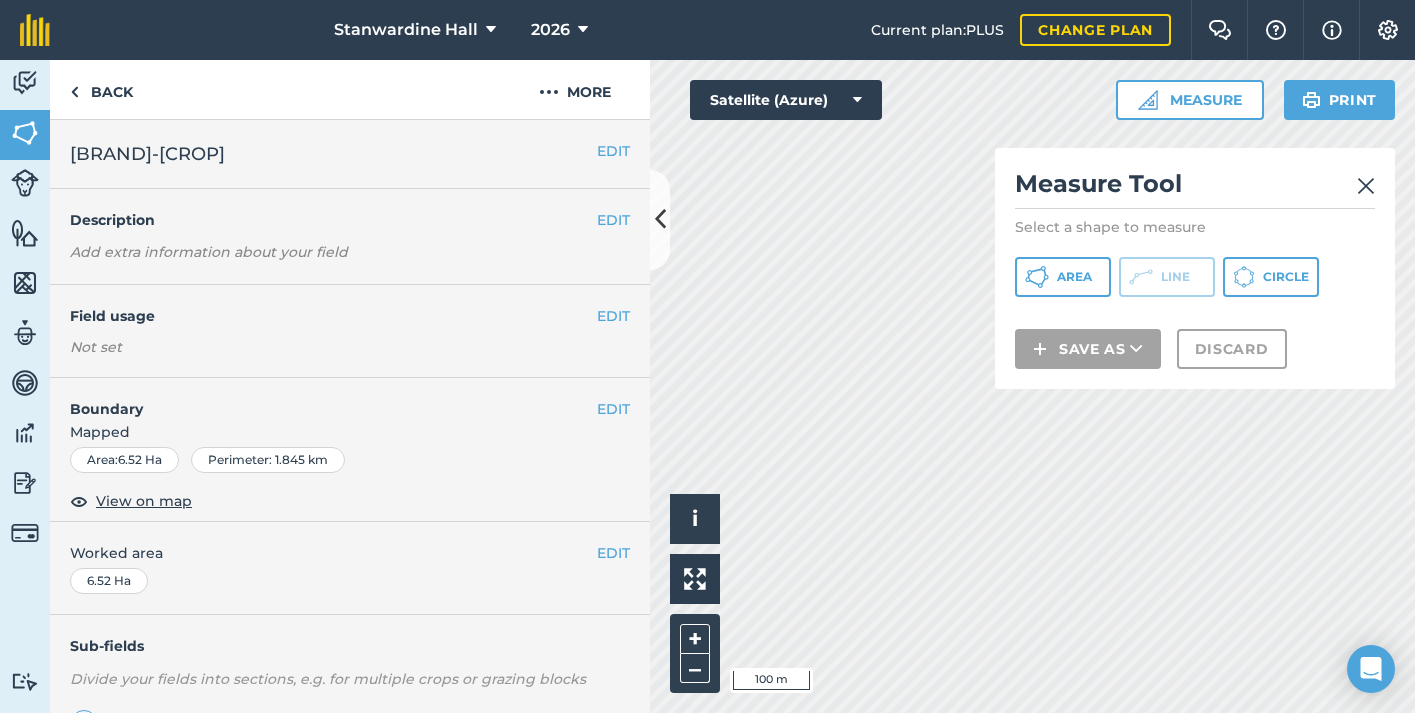 click on "Click to start drawing i © 2025 TomTom, Microsoft 100 m + – Satellite (Azure) Measure Measure Tool Select a shape to measure Area Line Circle Save as Discard Print" at bounding box center [1032, 386] 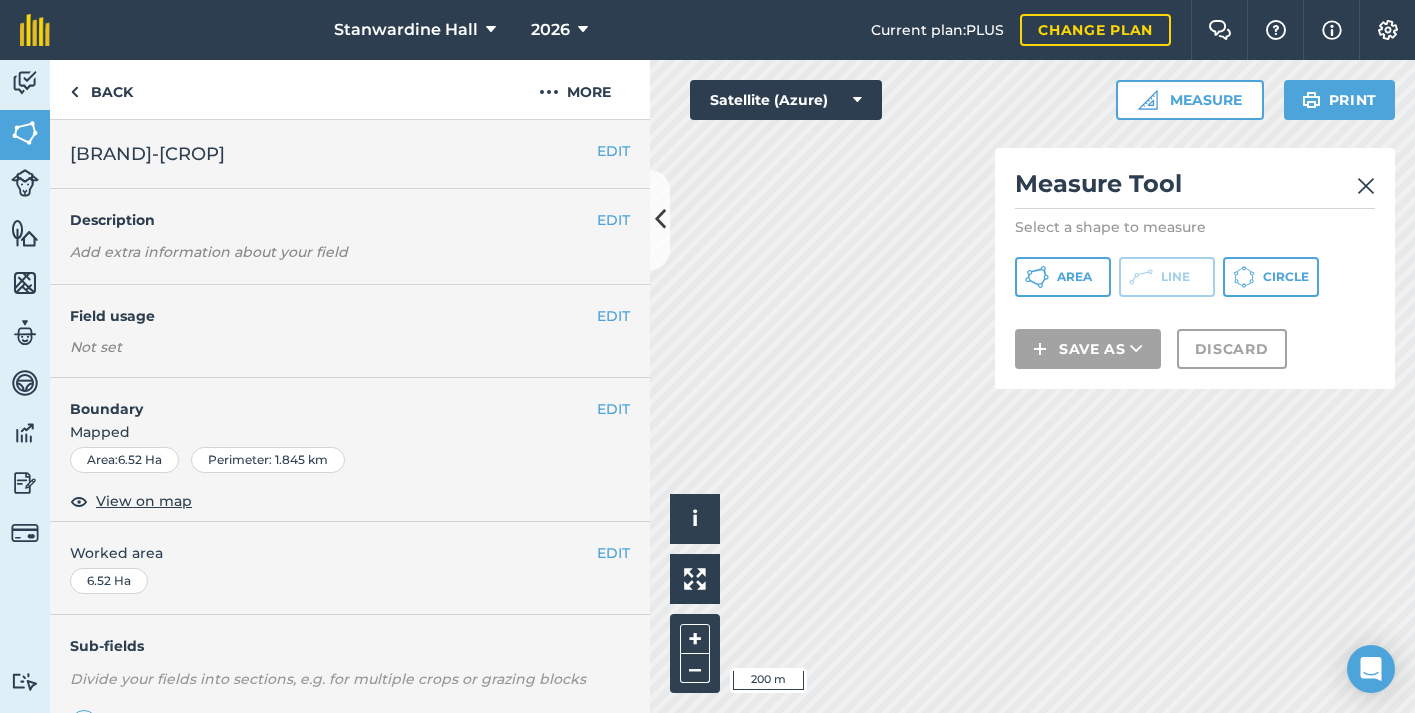 click at bounding box center [1366, 186] 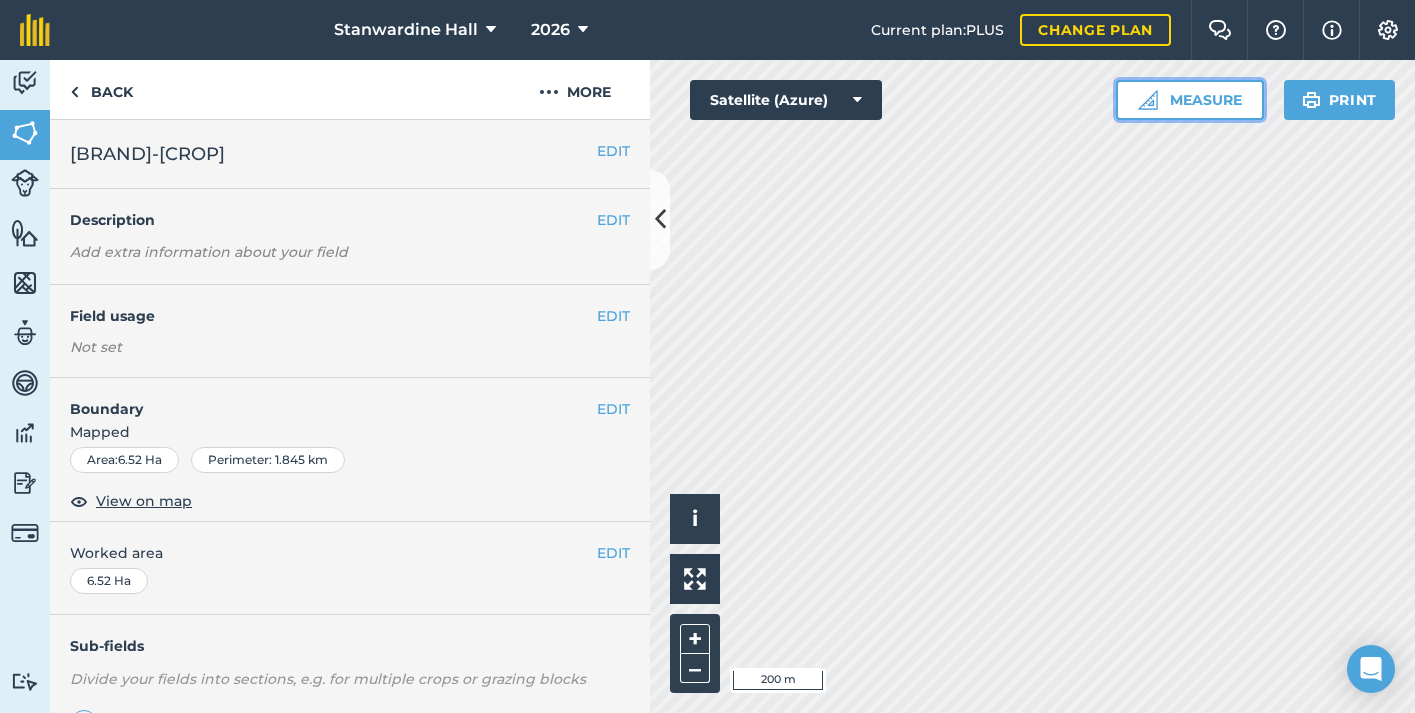 click on "Measure" at bounding box center [1190, 100] 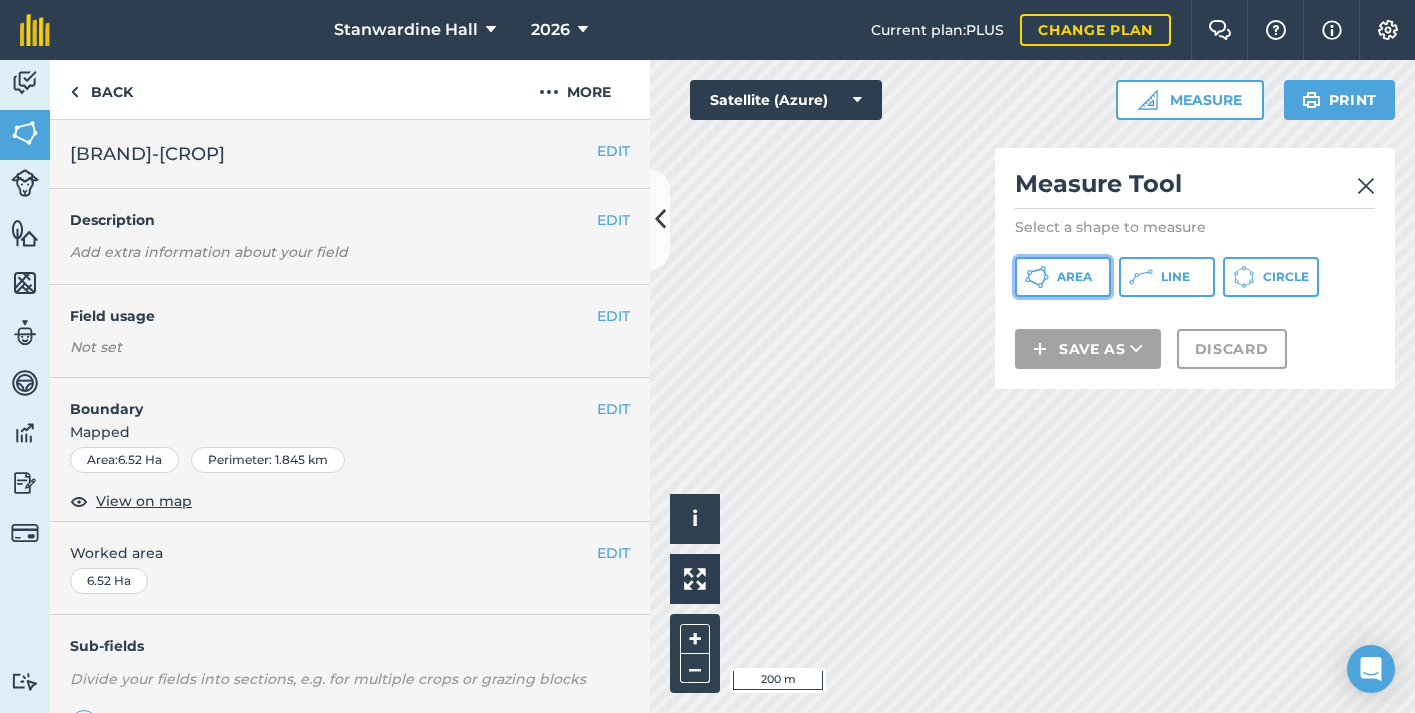 click on "Area" at bounding box center [1074, 277] 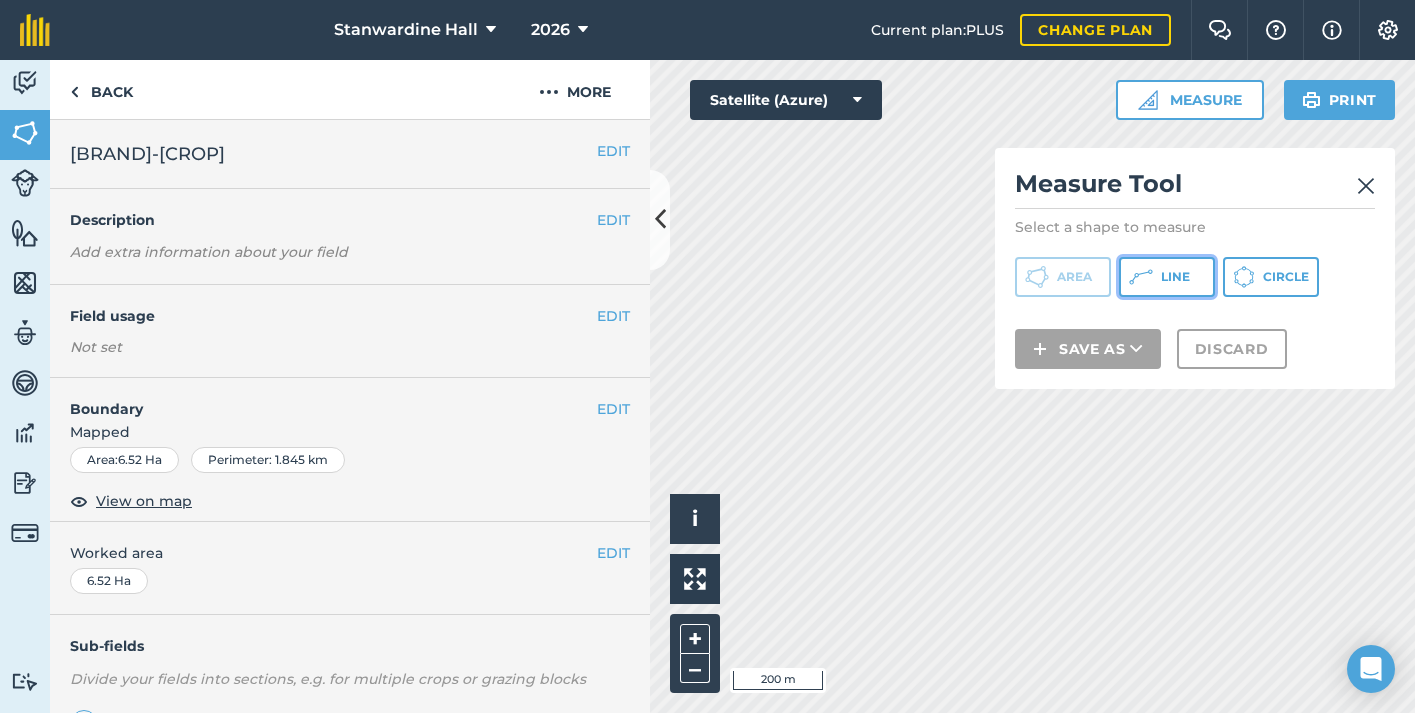 click on "Line" at bounding box center [1175, 277] 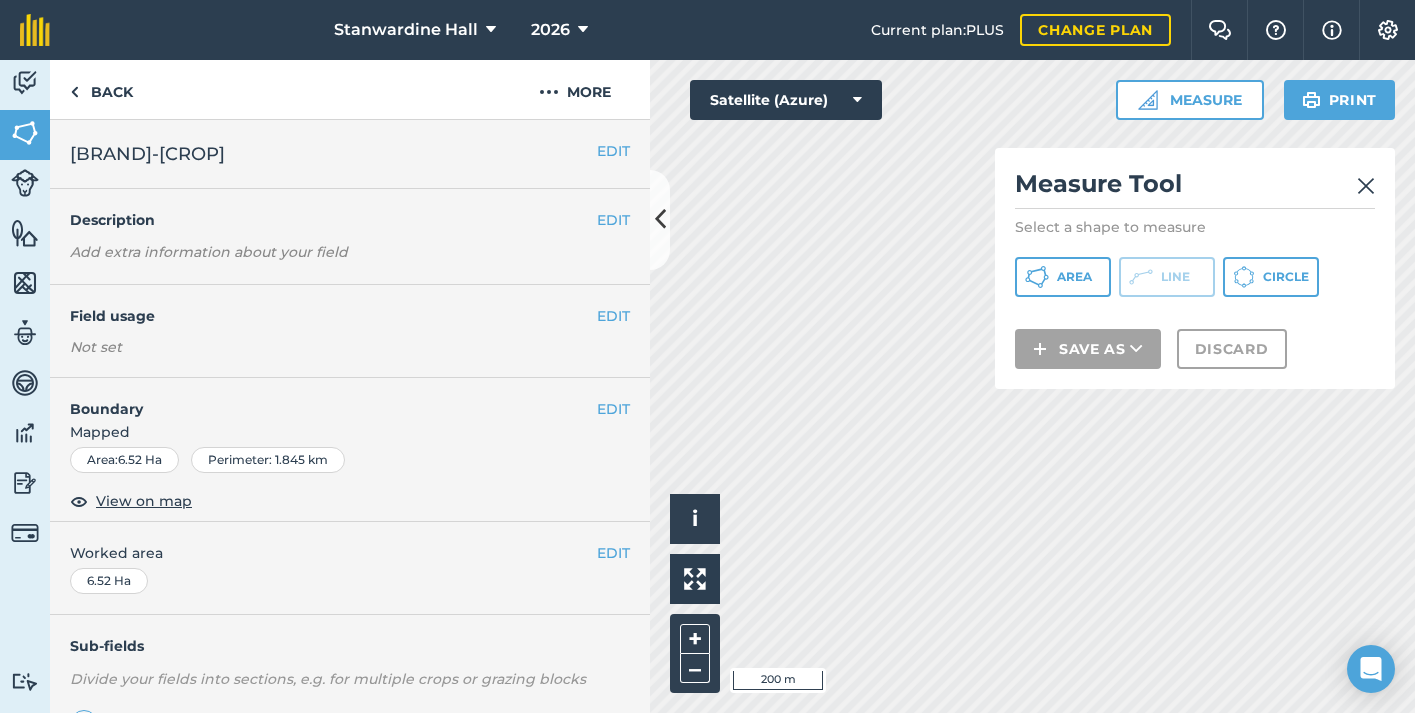 click at bounding box center (1366, 186) 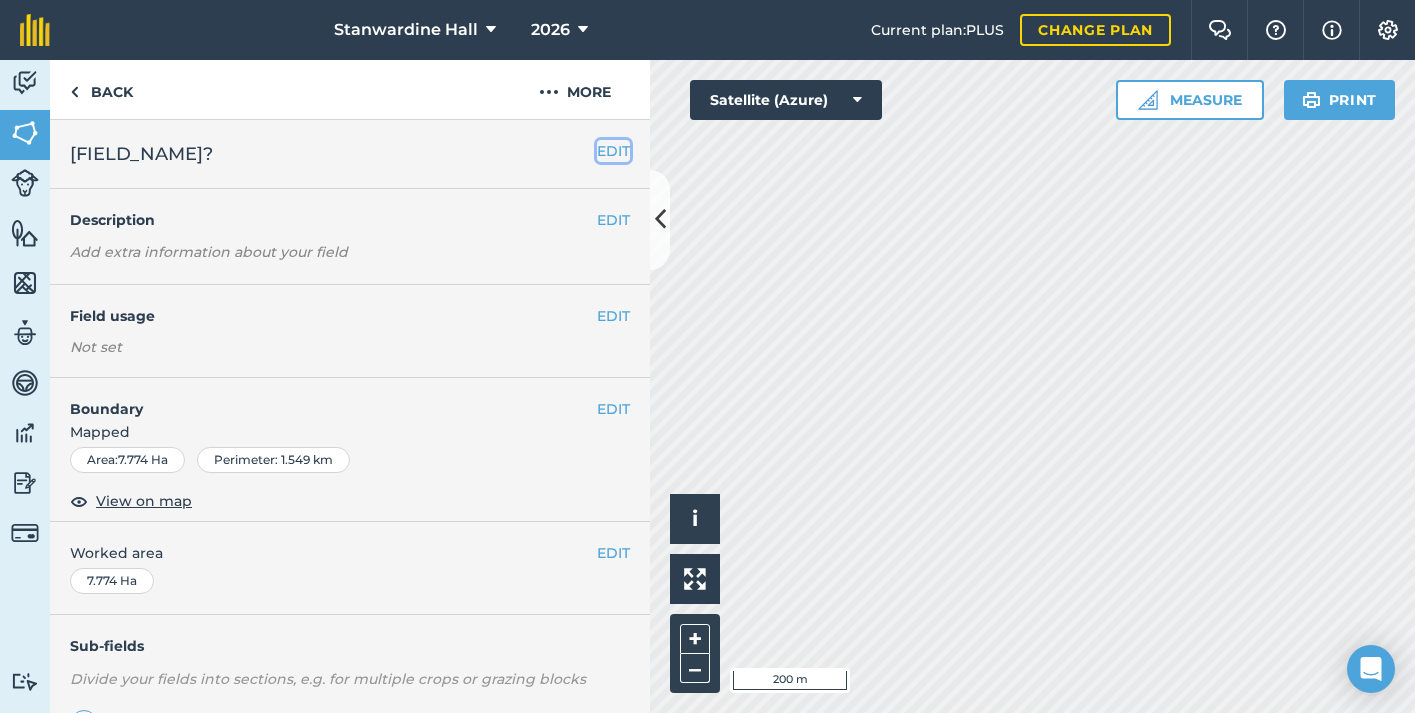 click on "EDIT" at bounding box center [613, 151] 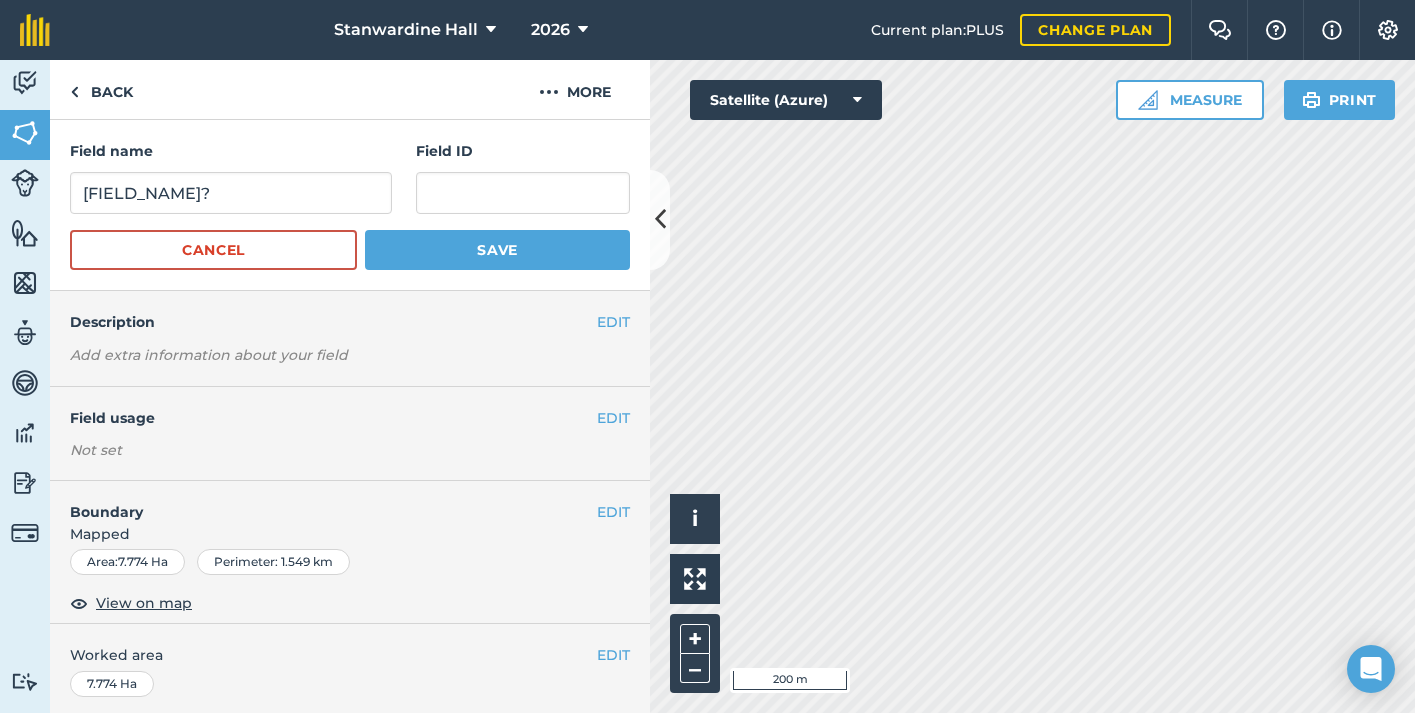 click on "Field name Moss3618-Wheat?" at bounding box center (231, 177) 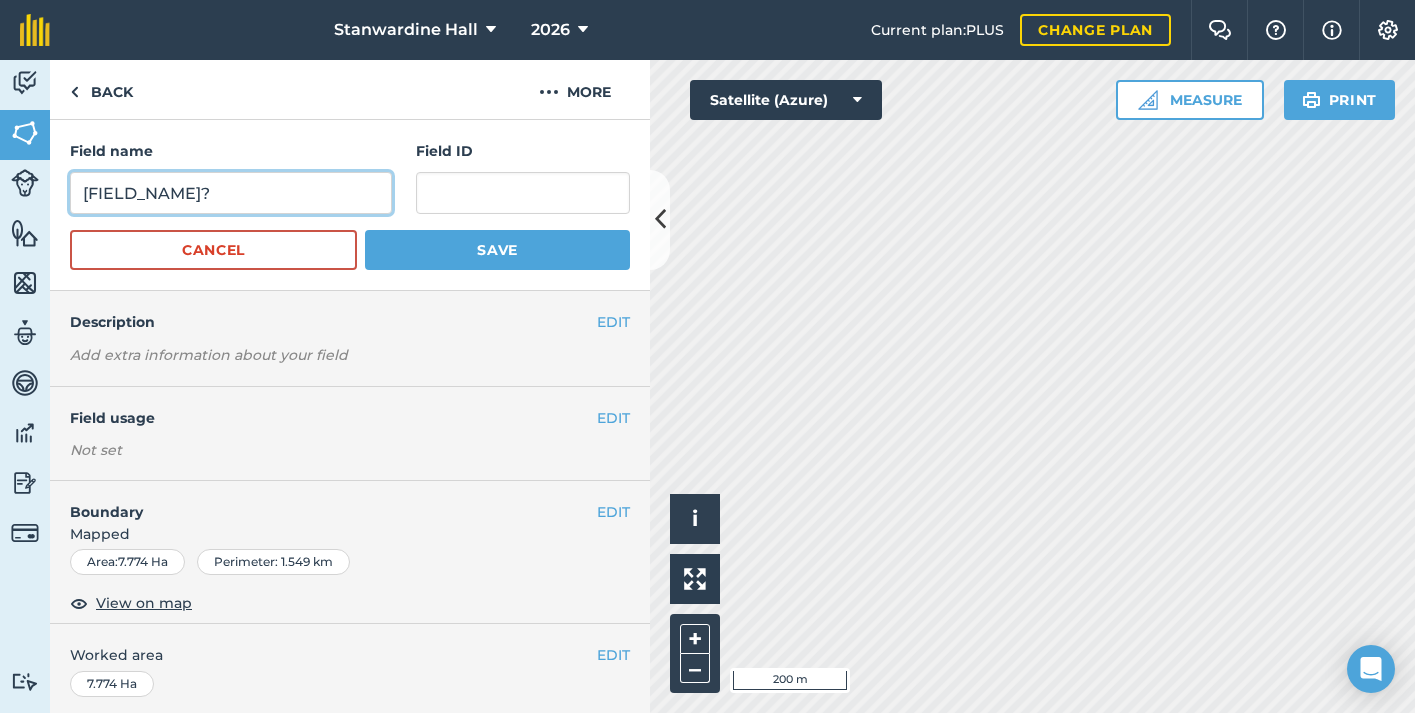 click on "[FIELD_NAME]?" at bounding box center [231, 193] 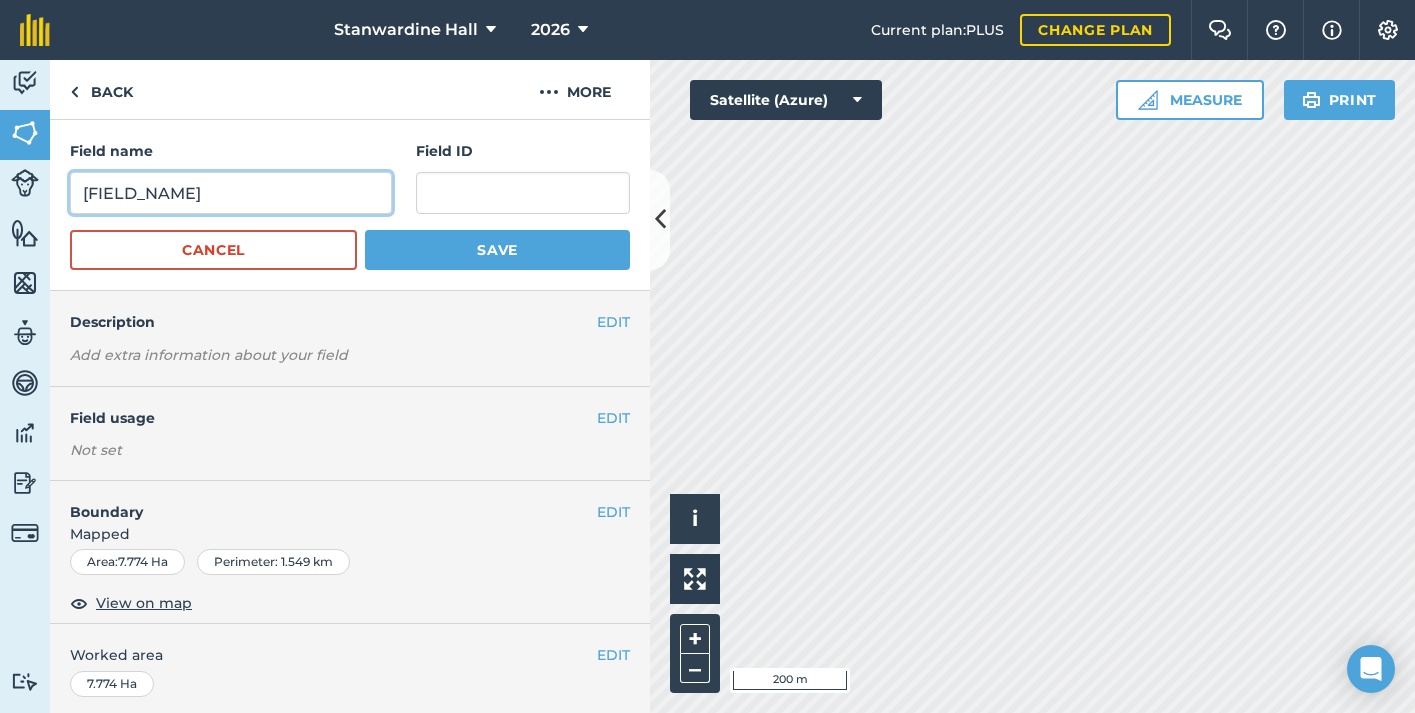 type on "[FIELD_NAME]" 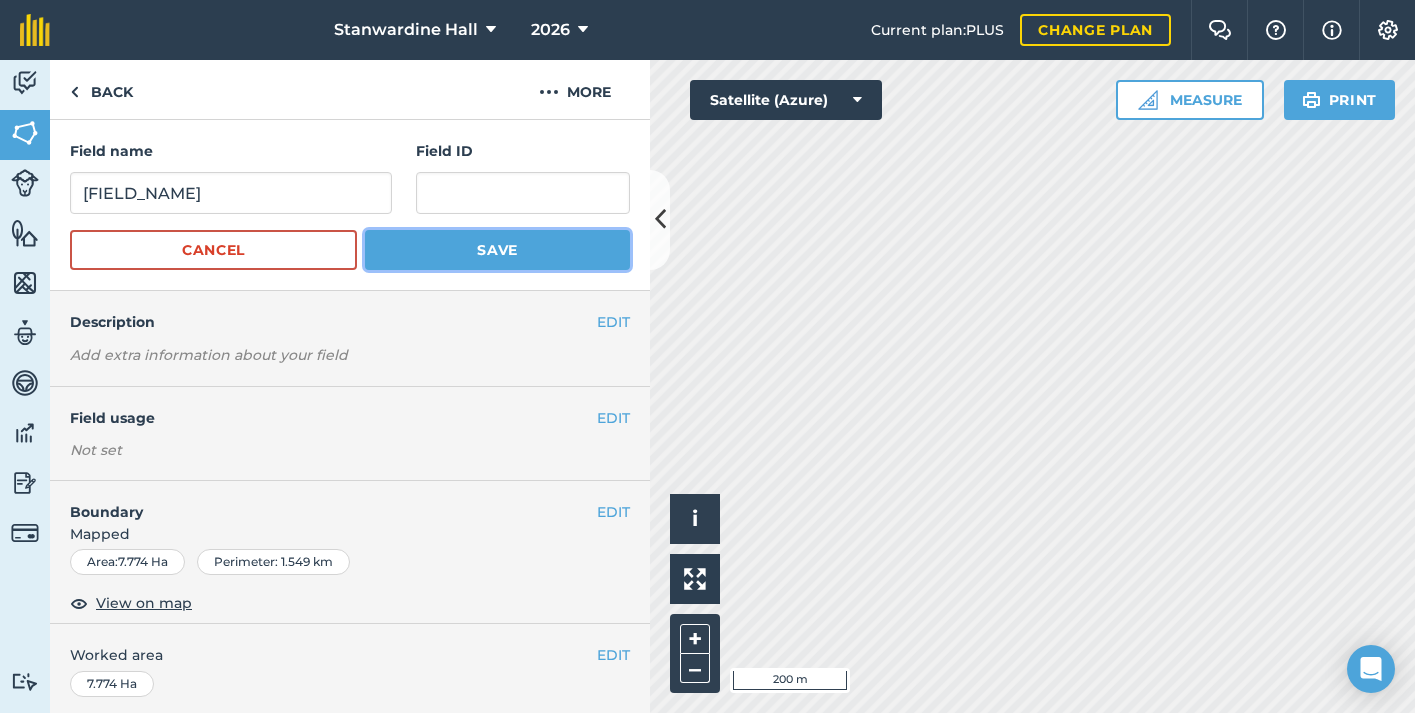 click on "Save" at bounding box center [497, 250] 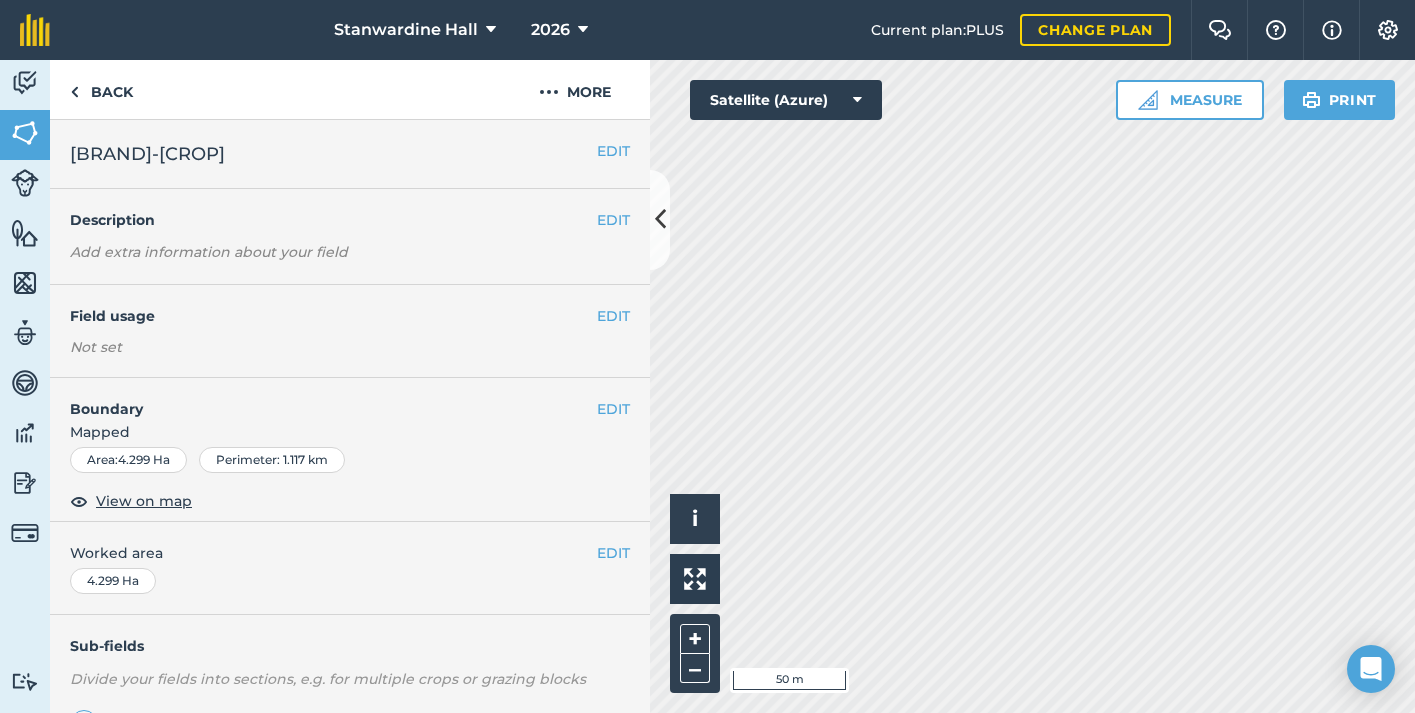 click on "EDIT Moss8432-SpringWholecrop" at bounding box center (350, 154) 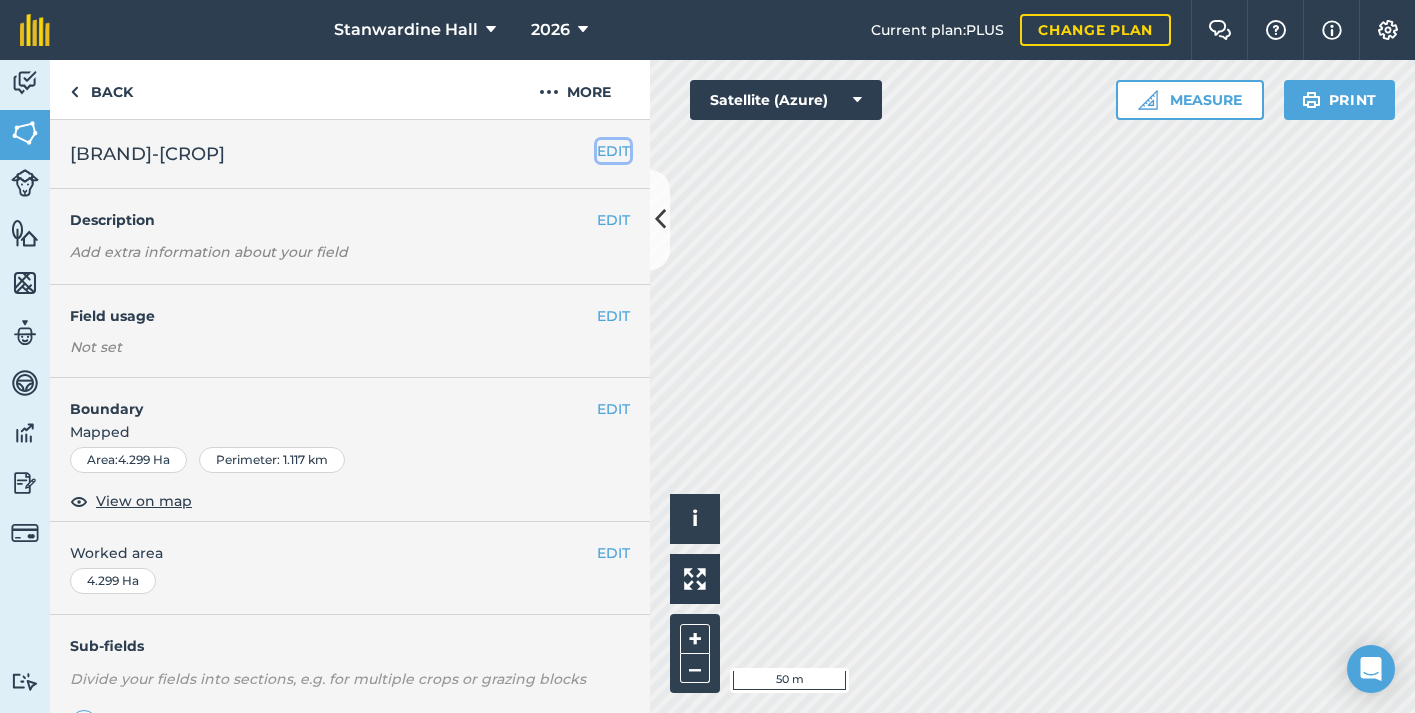 click on "EDIT" at bounding box center (613, 151) 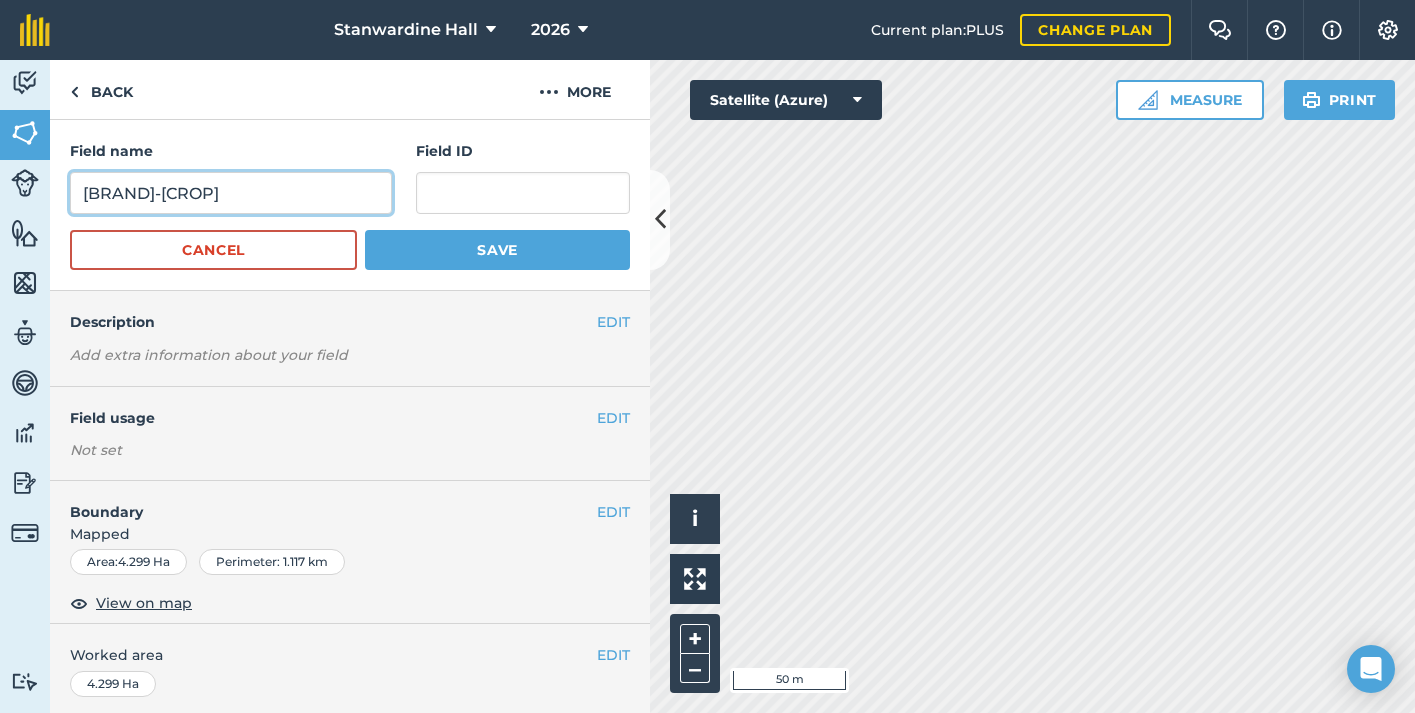 drag, startPoint x: 229, startPoint y: 189, endPoint x: 329, endPoint y: 189, distance: 100 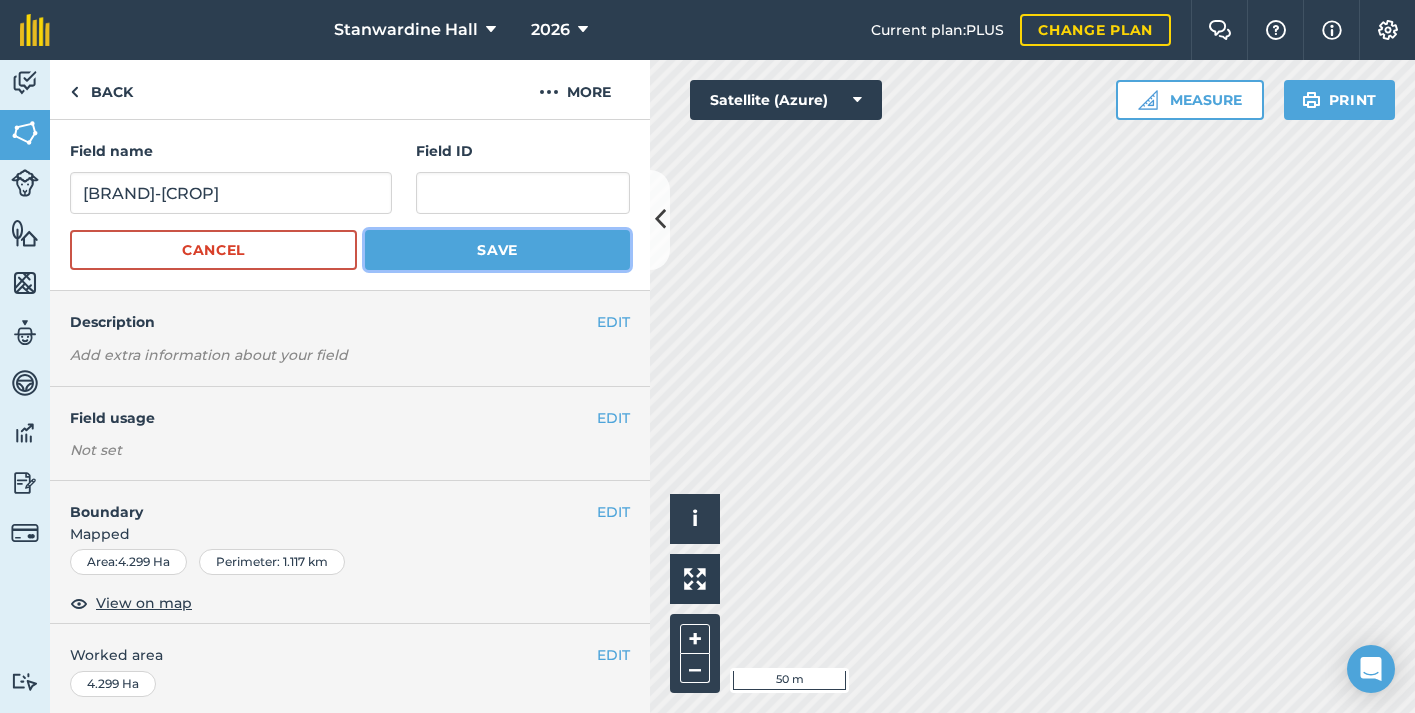 click on "Save" at bounding box center [497, 250] 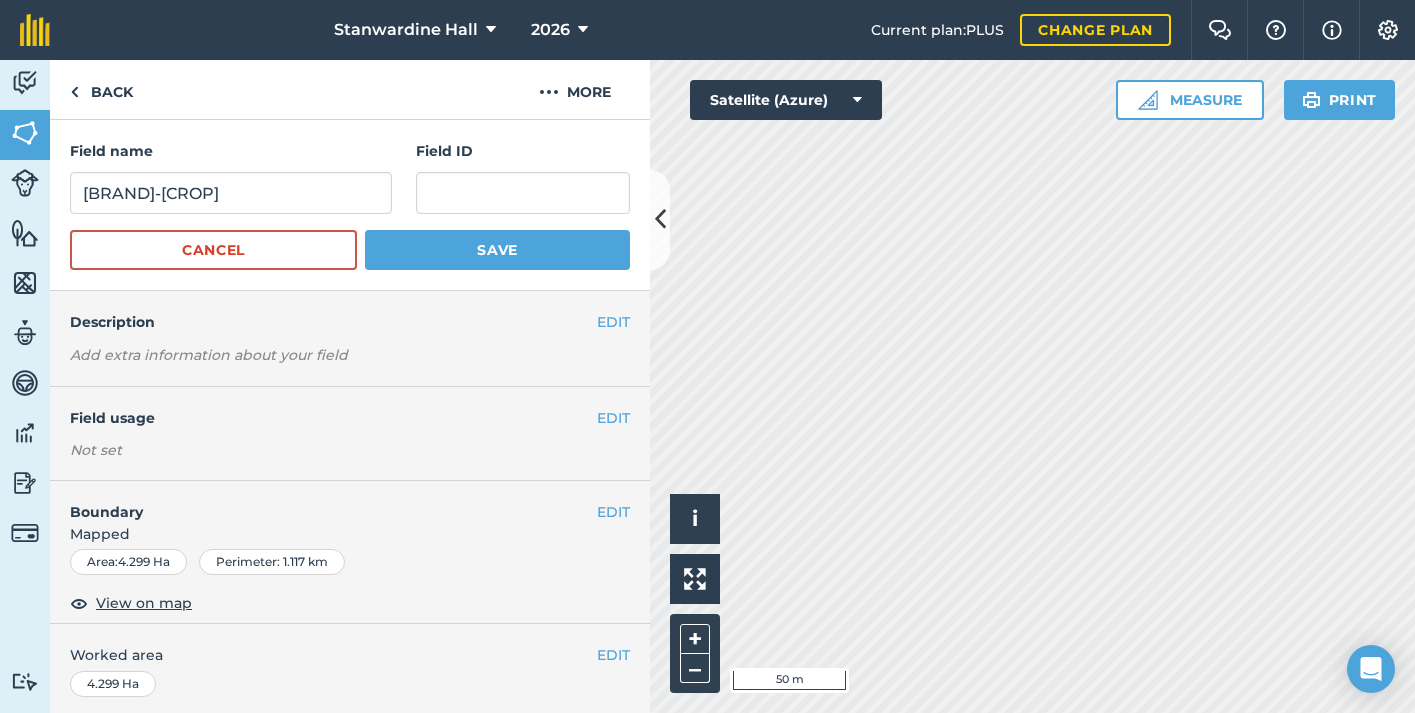 scroll, scrollTop: 0, scrollLeft: 0, axis: both 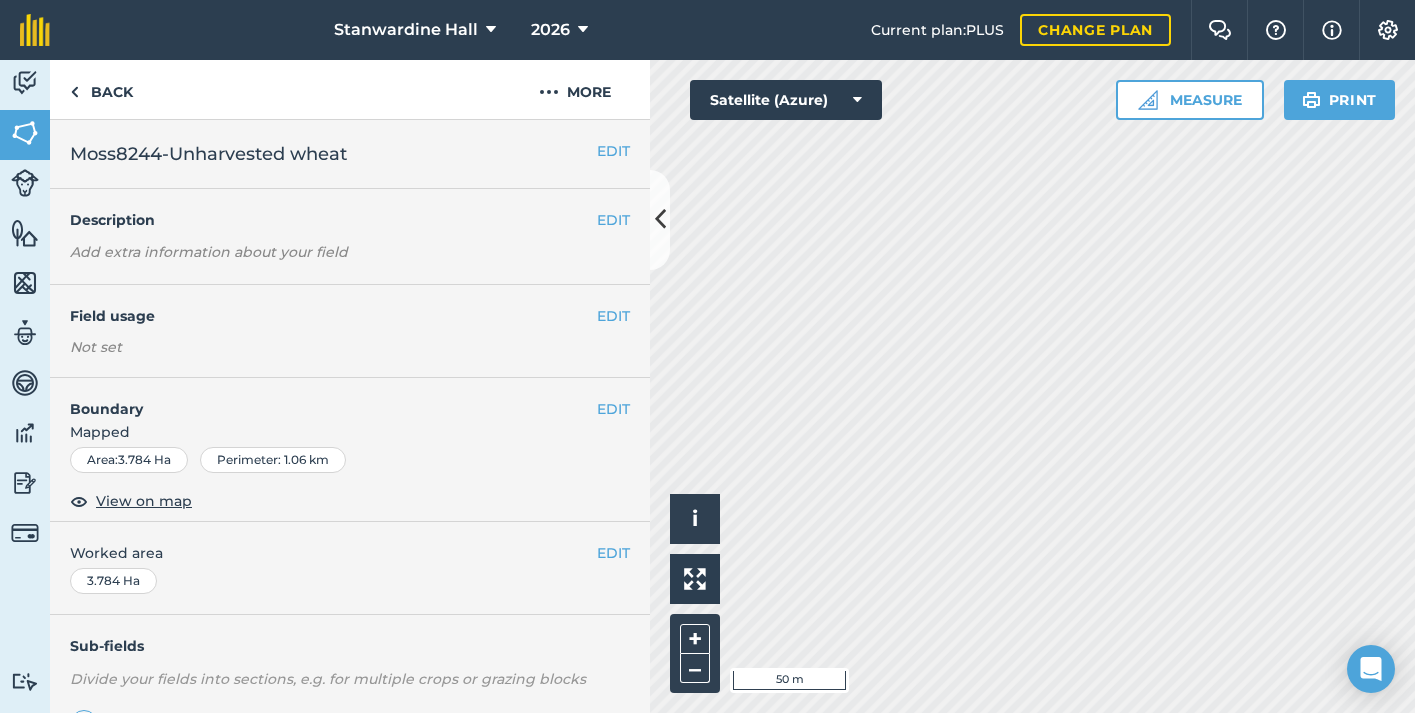 click on "EDIT Moss8244-Unharvested wheat" at bounding box center [350, 154] 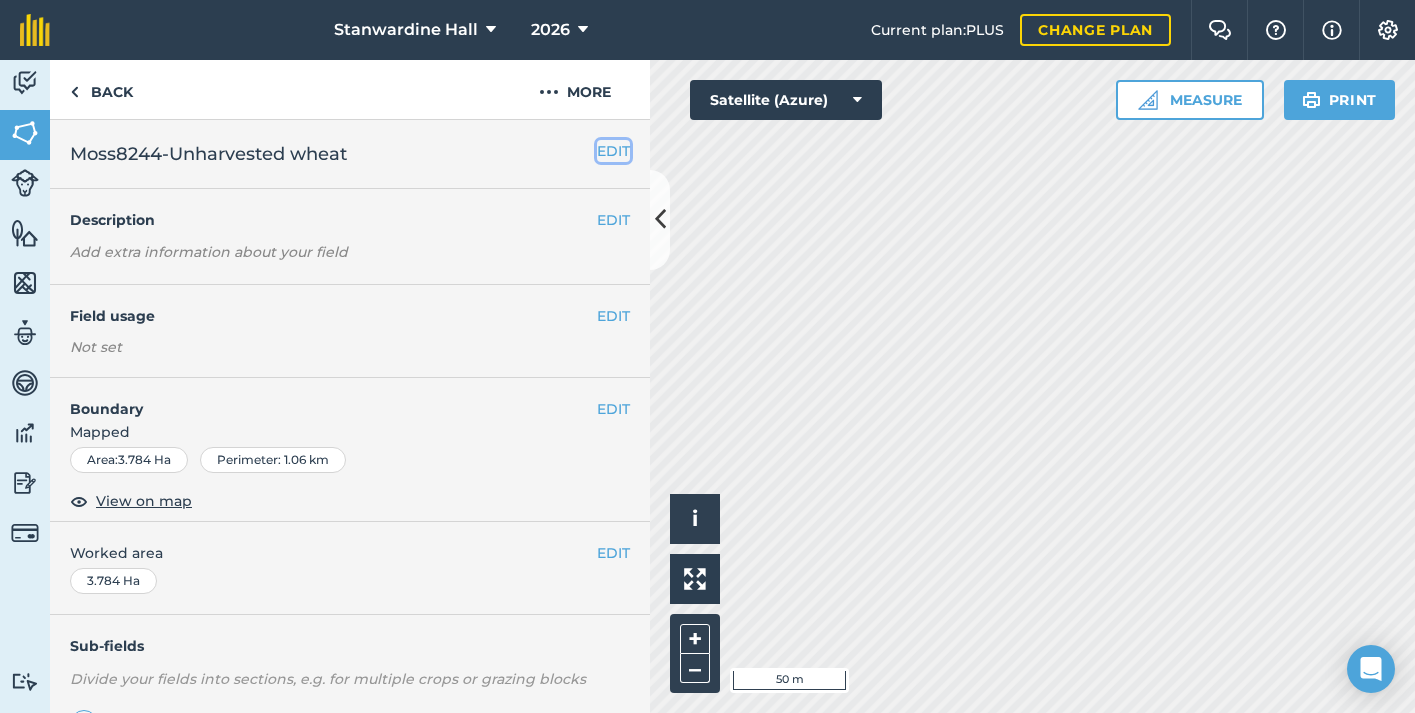 click on "EDIT" at bounding box center (613, 151) 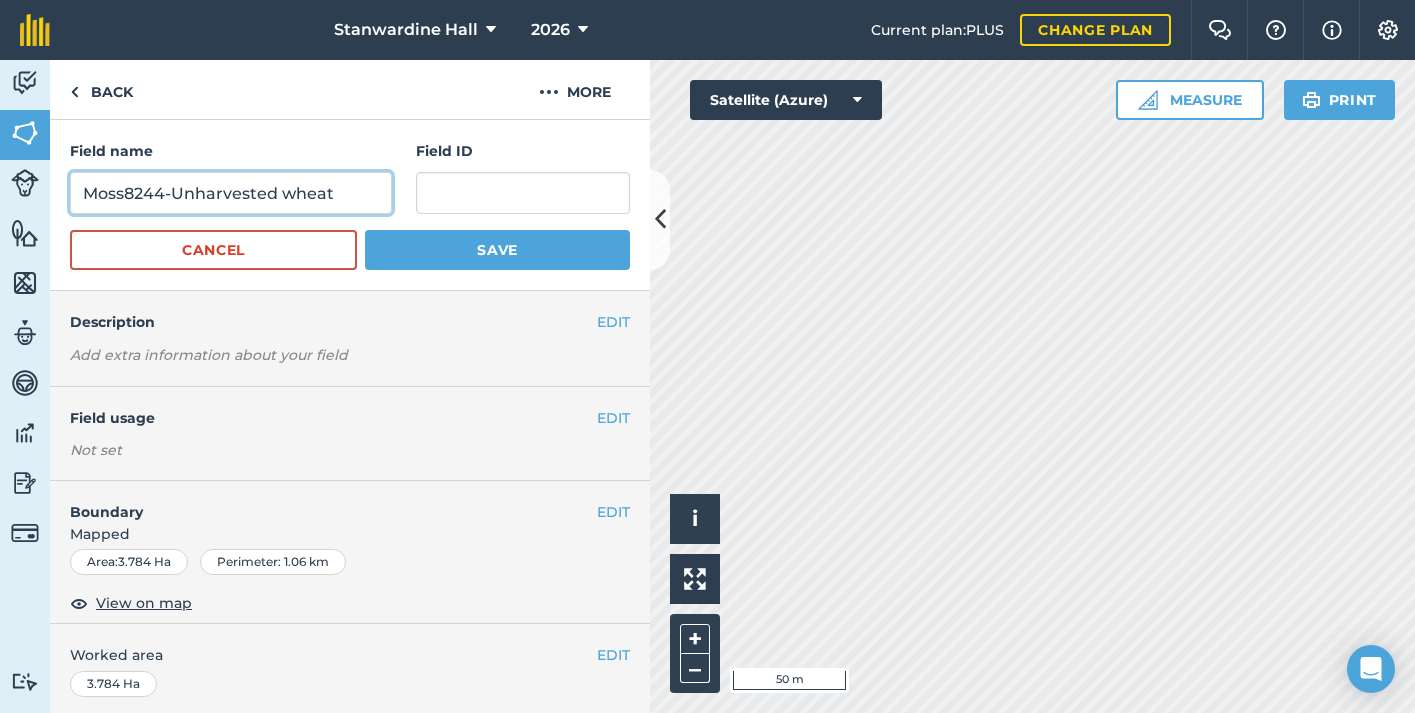 drag, startPoint x: 176, startPoint y: 187, endPoint x: 350, endPoint y: 187, distance: 174 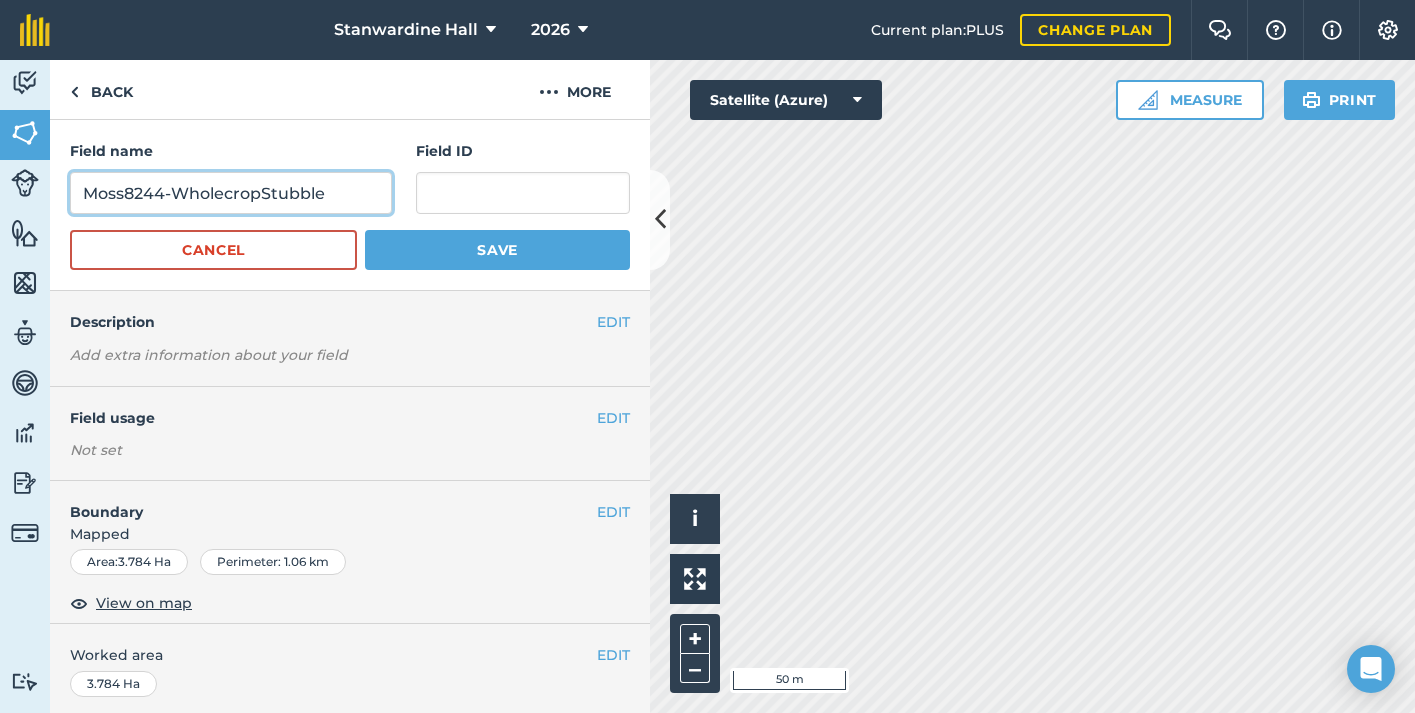 type on "Moss8244-WholecropStubble" 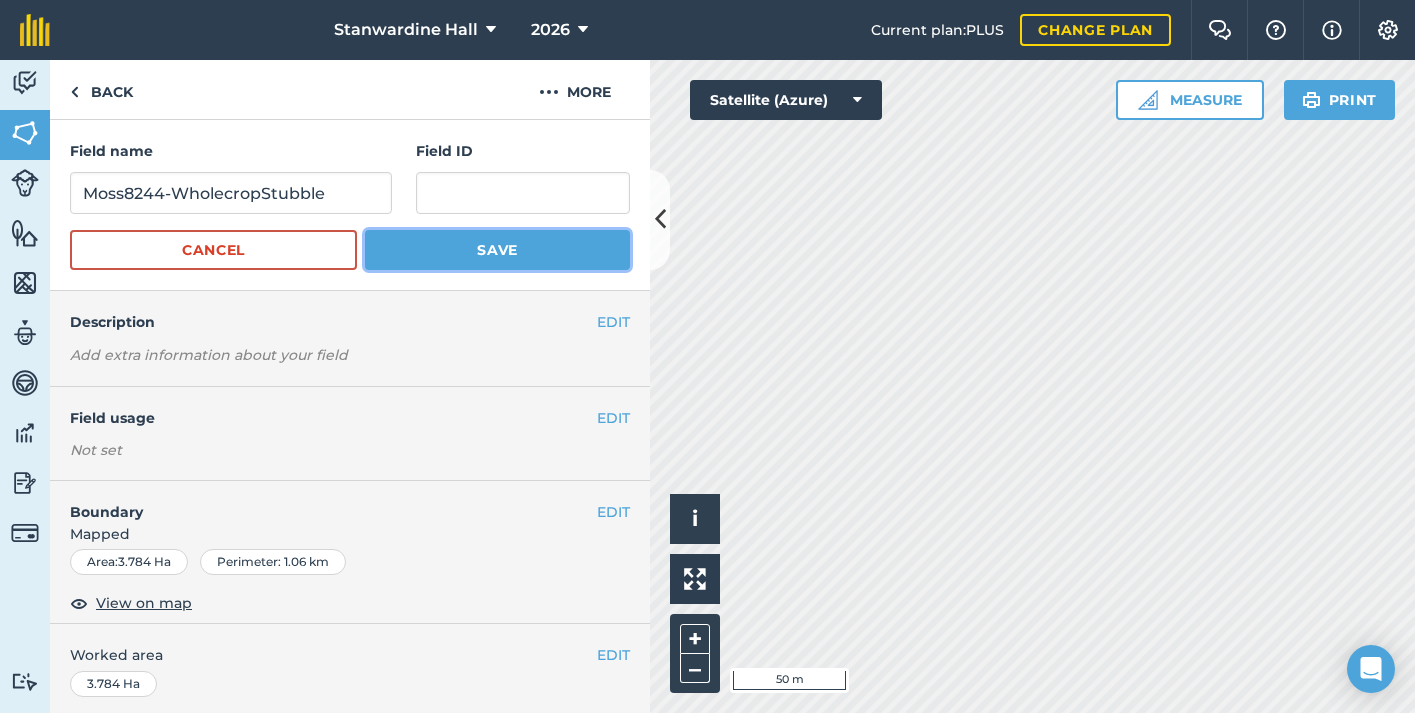 click on "Save" at bounding box center [497, 250] 